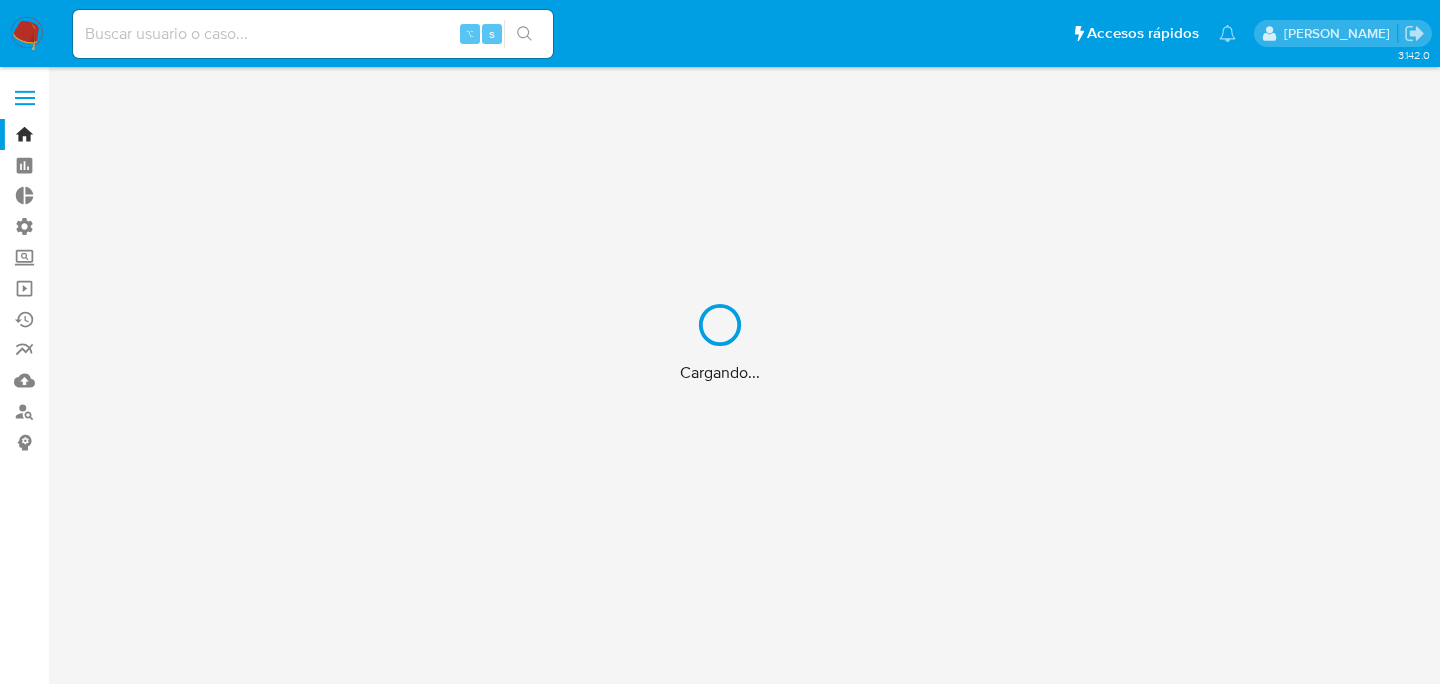 scroll, scrollTop: 0, scrollLeft: 0, axis: both 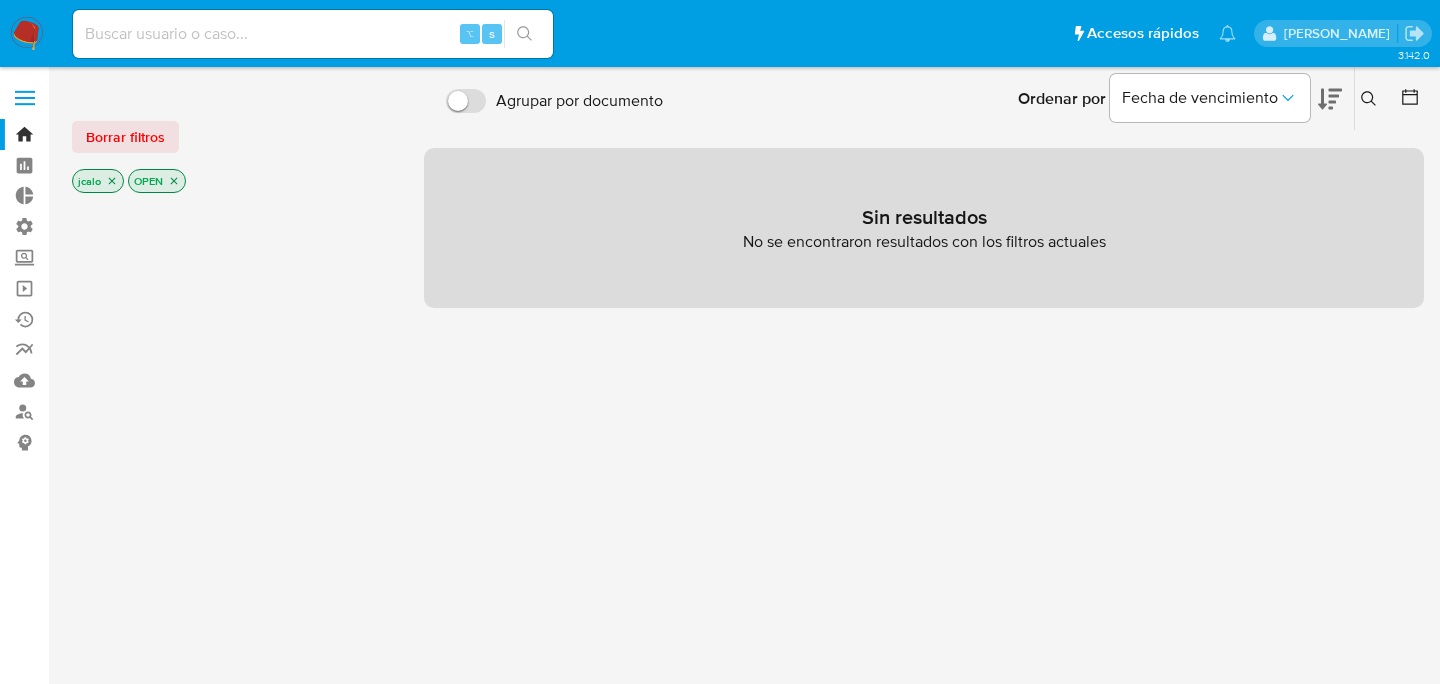 click at bounding box center (313, 34) 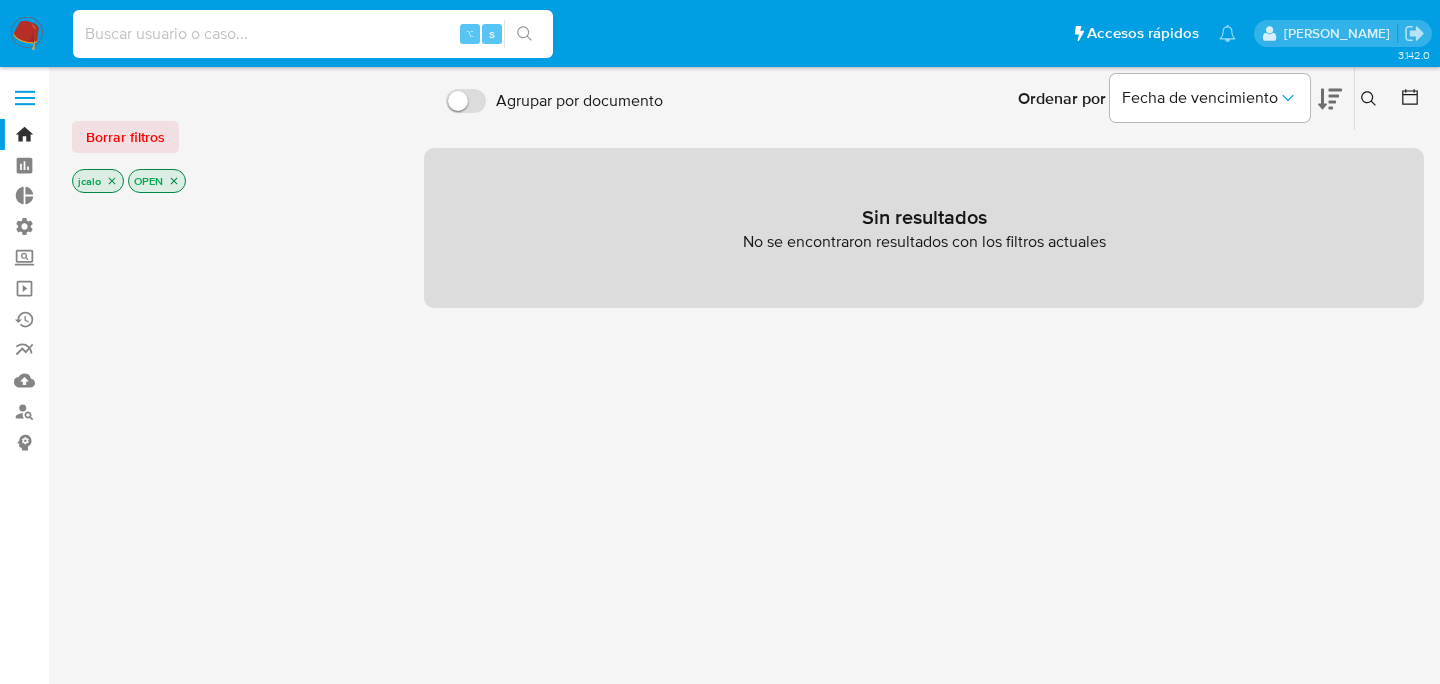 paste on "EWfFbsZwys7zDC5UaYiM7Ann" 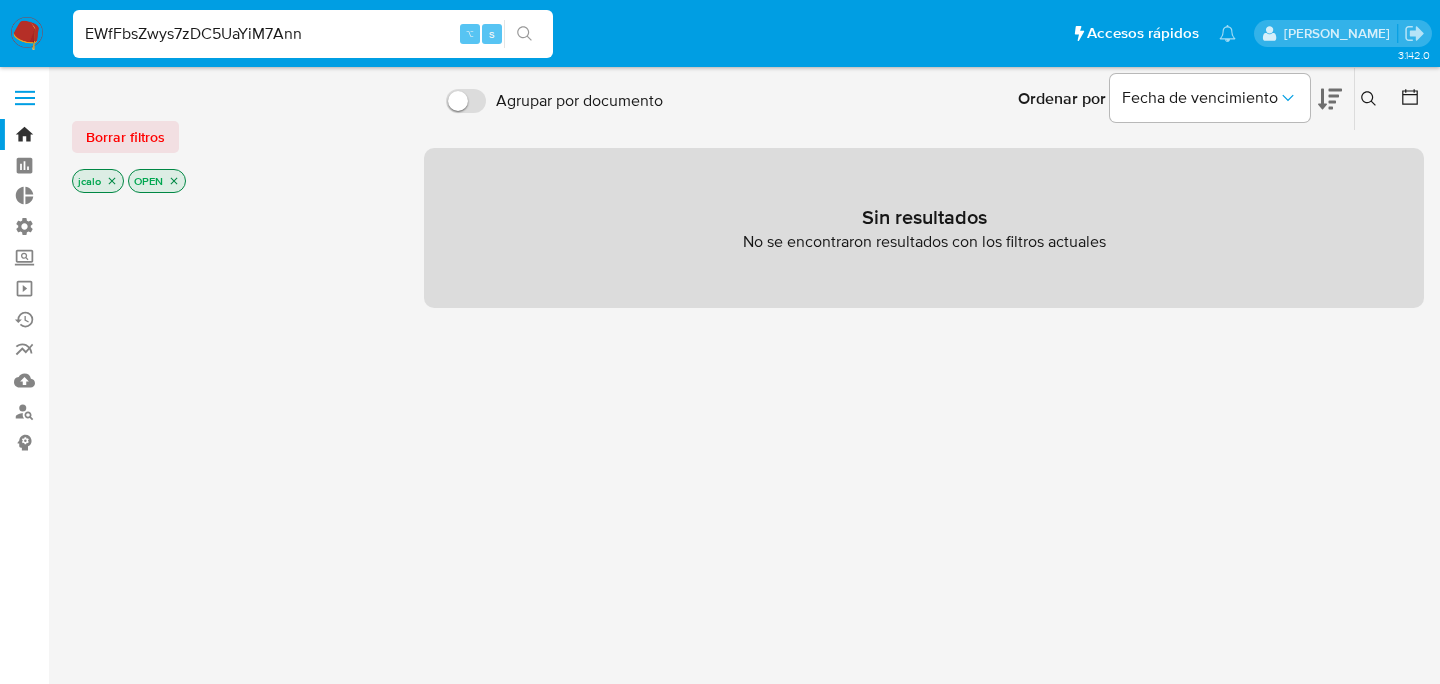 type on "EWfFbsZwys7zDC5UaYiM7Ann" 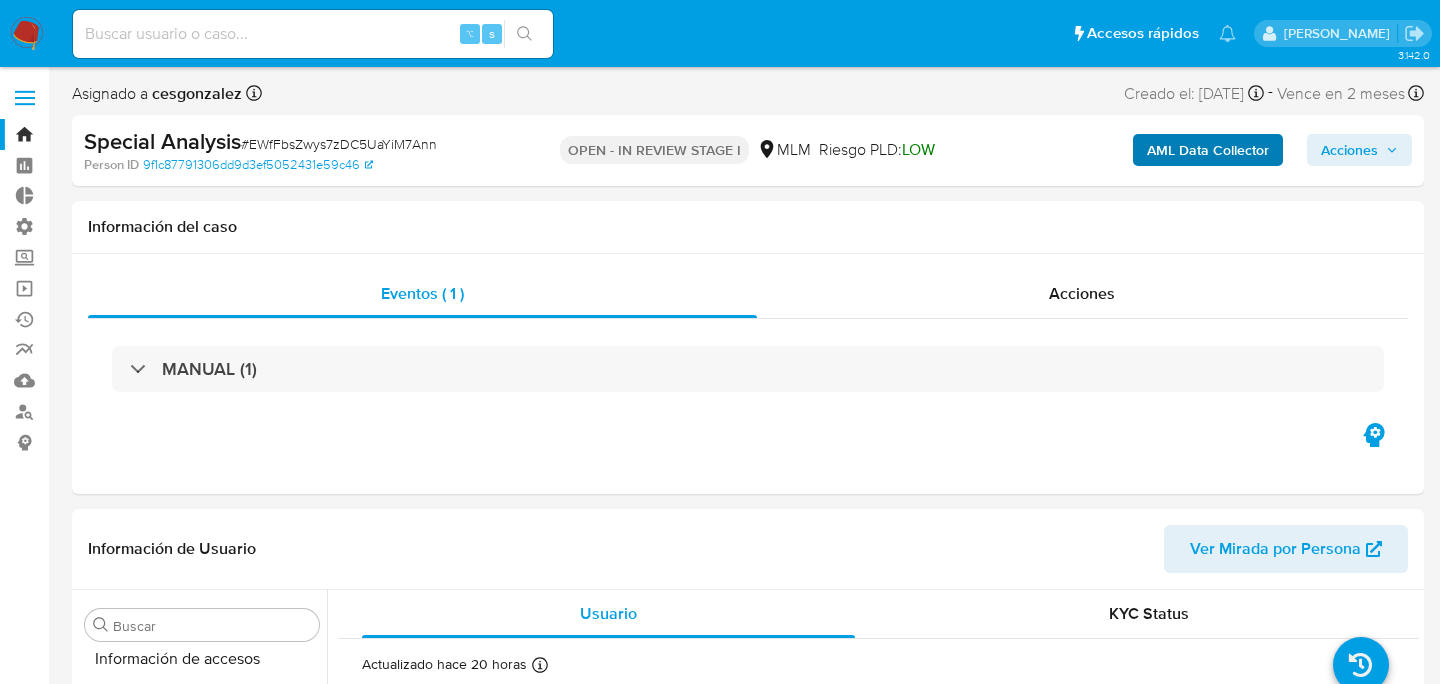 scroll, scrollTop: 797, scrollLeft: 0, axis: vertical 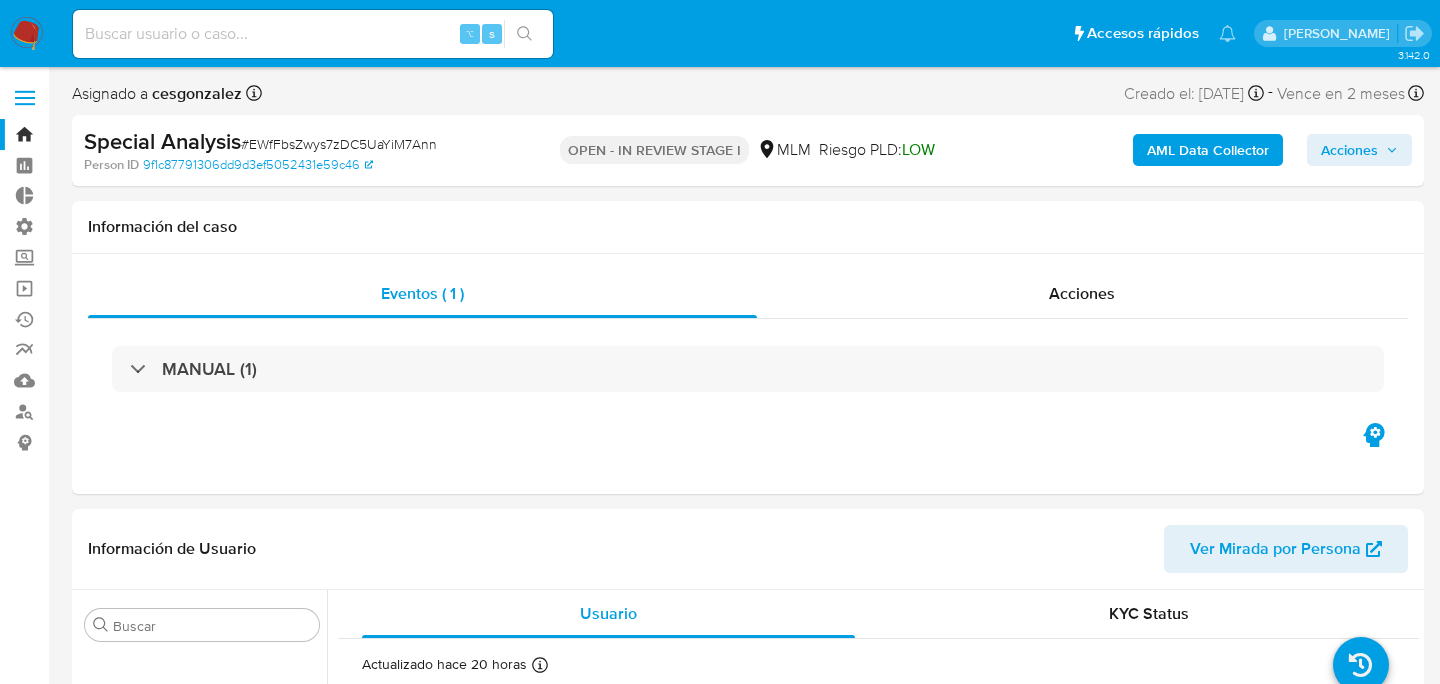 click on "AML Data Collector" at bounding box center [1208, 150] 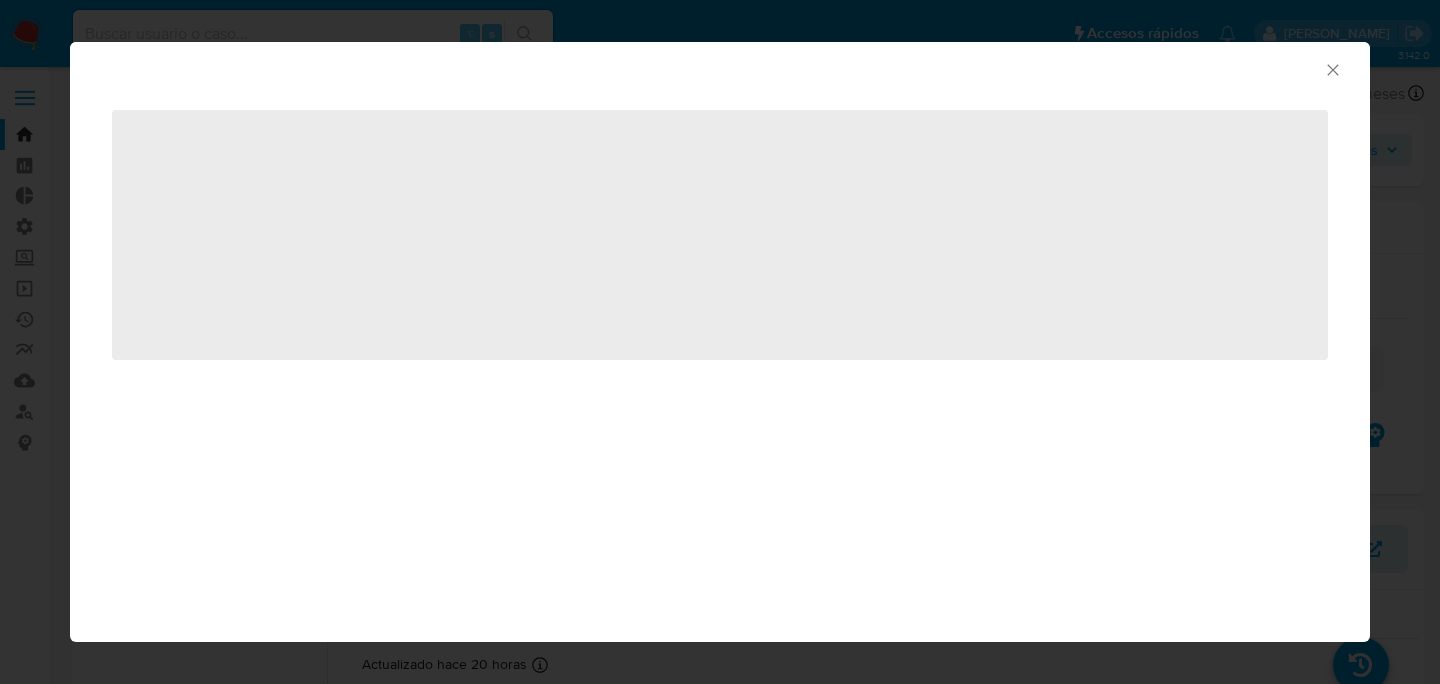 select on "10" 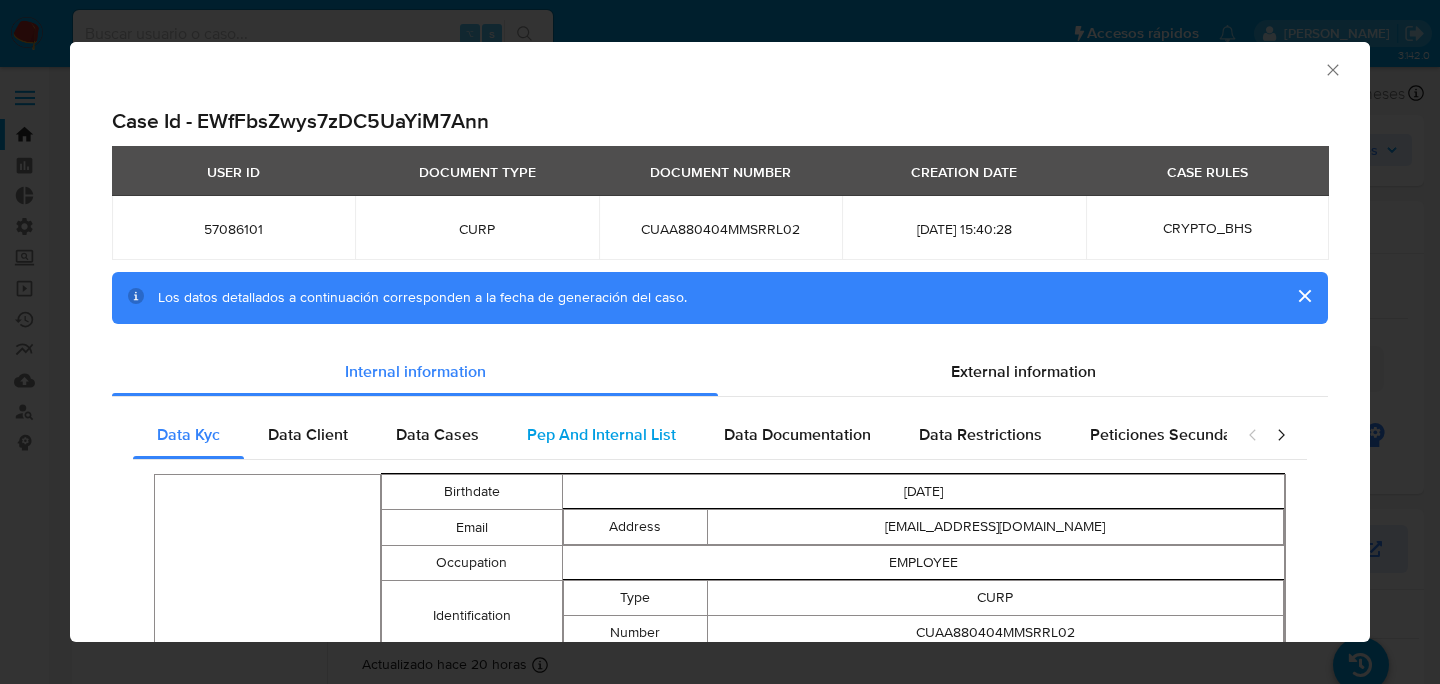 click on "Pep And Internal List" at bounding box center [601, 435] 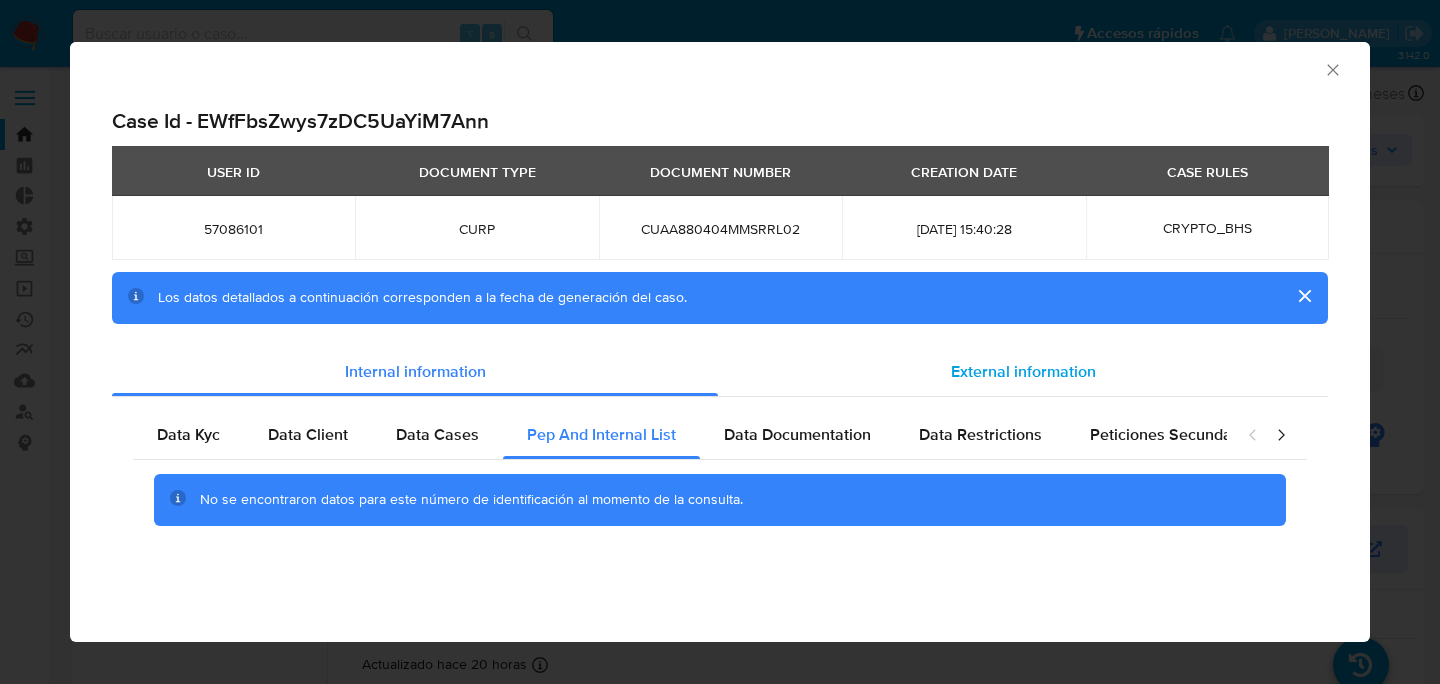 click on "External information" at bounding box center (1023, 372) 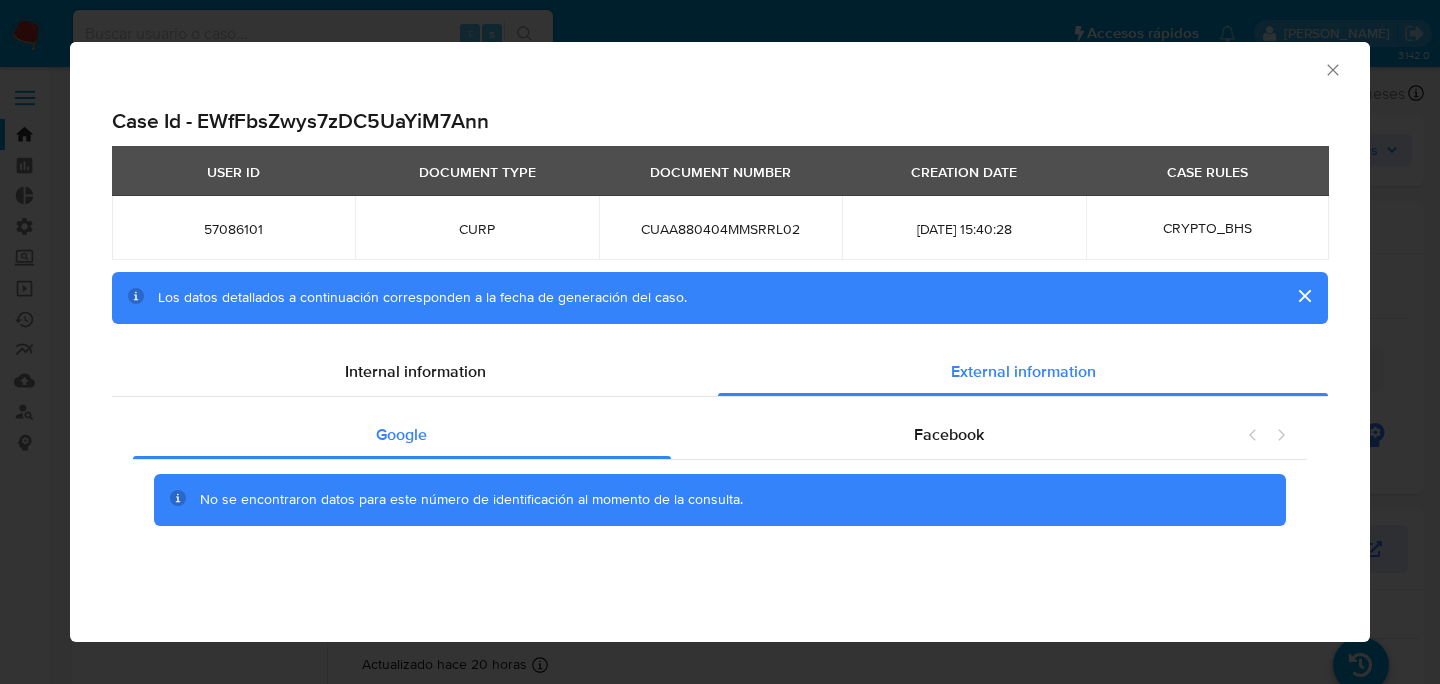 click on "Google Facebook No se encontraron datos para este número de identificación al momento de la consulta." at bounding box center [720, 486] 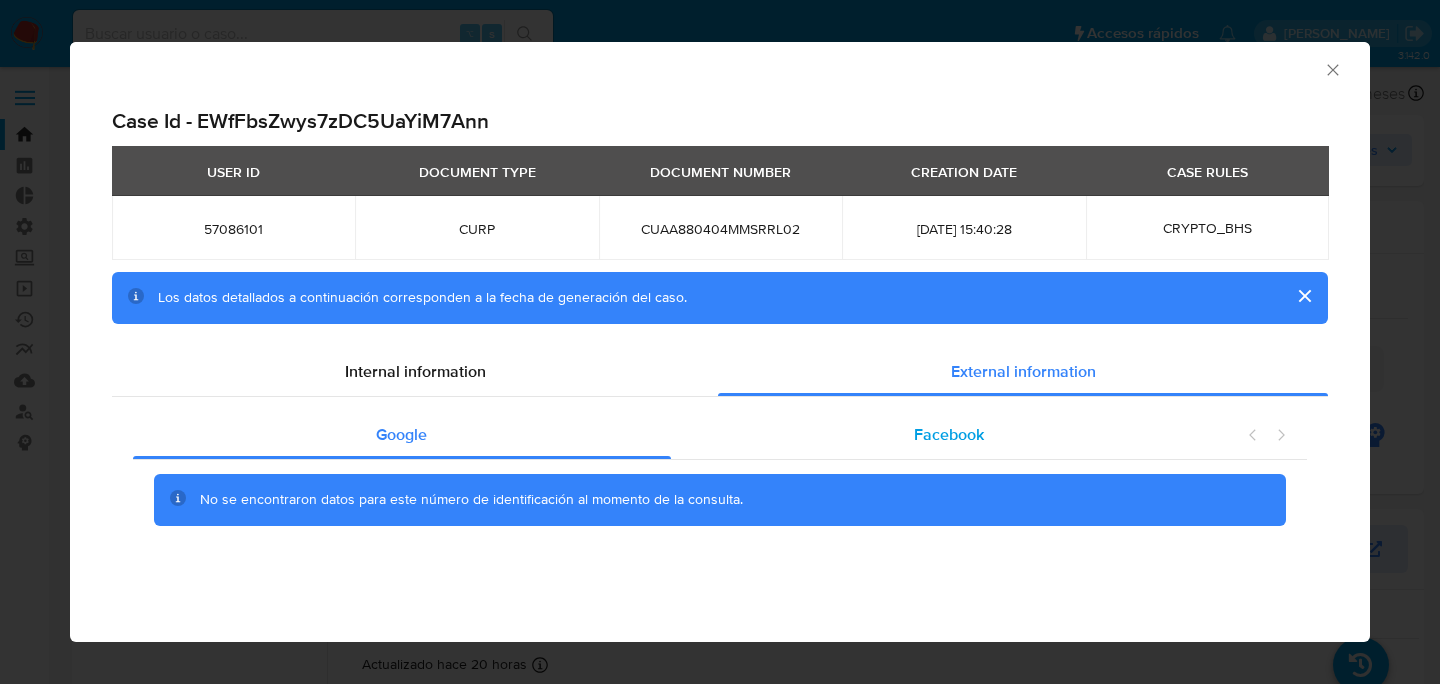click on "Facebook" at bounding box center (949, 435) 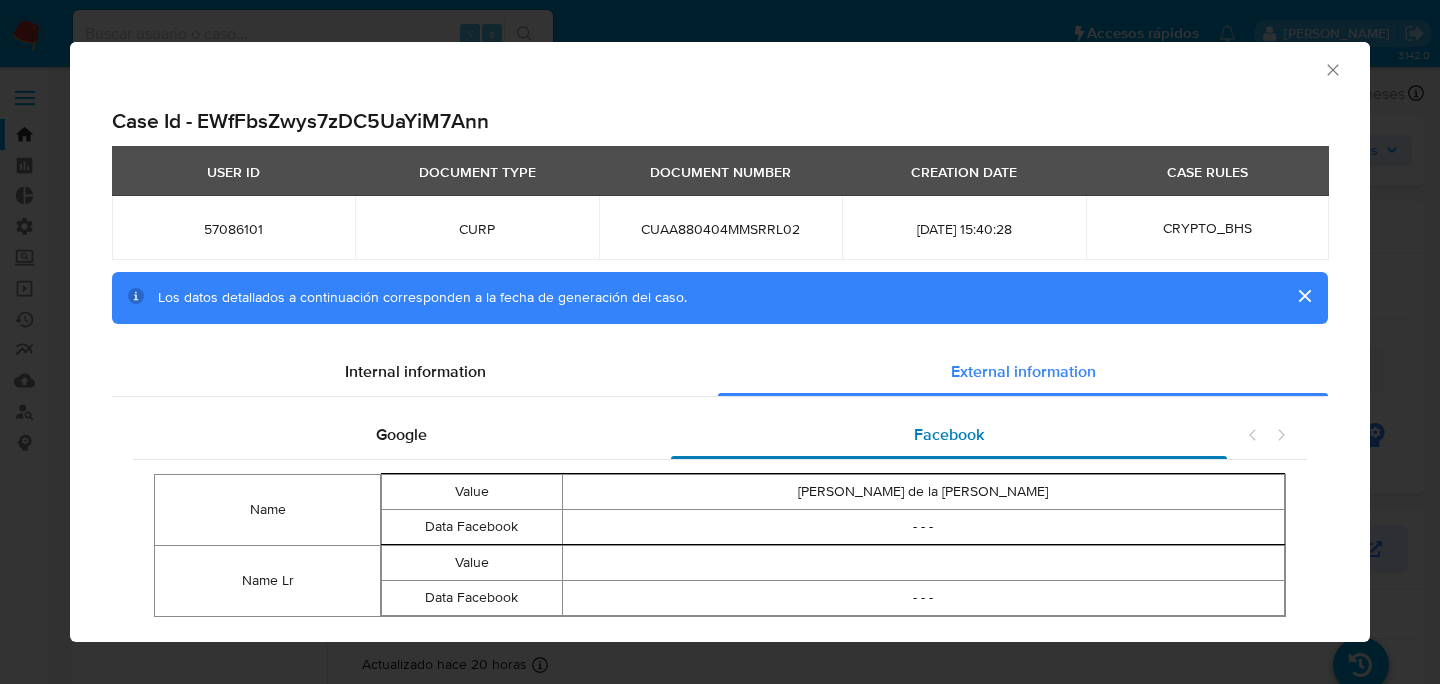 scroll, scrollTop: 44, scrollLeft: 0, axis: vertical 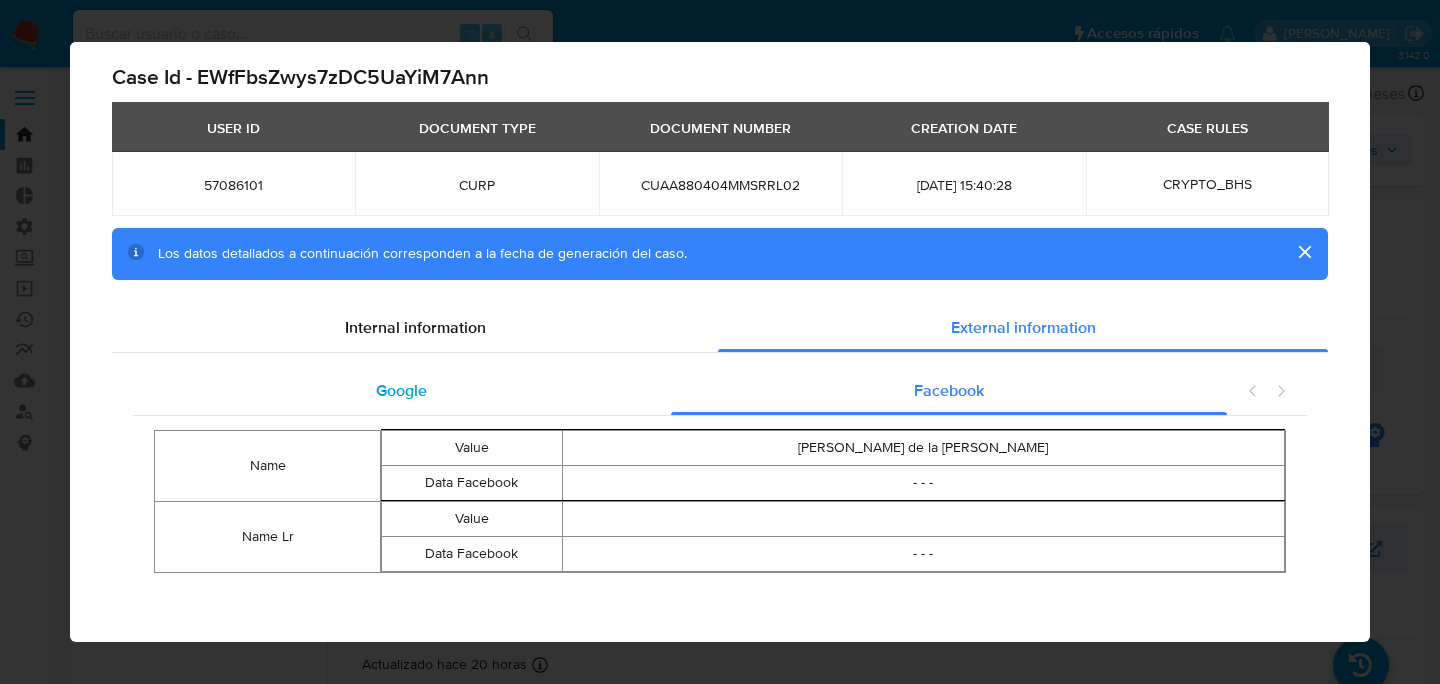 click on "Google" at bounding box center (402, 391) 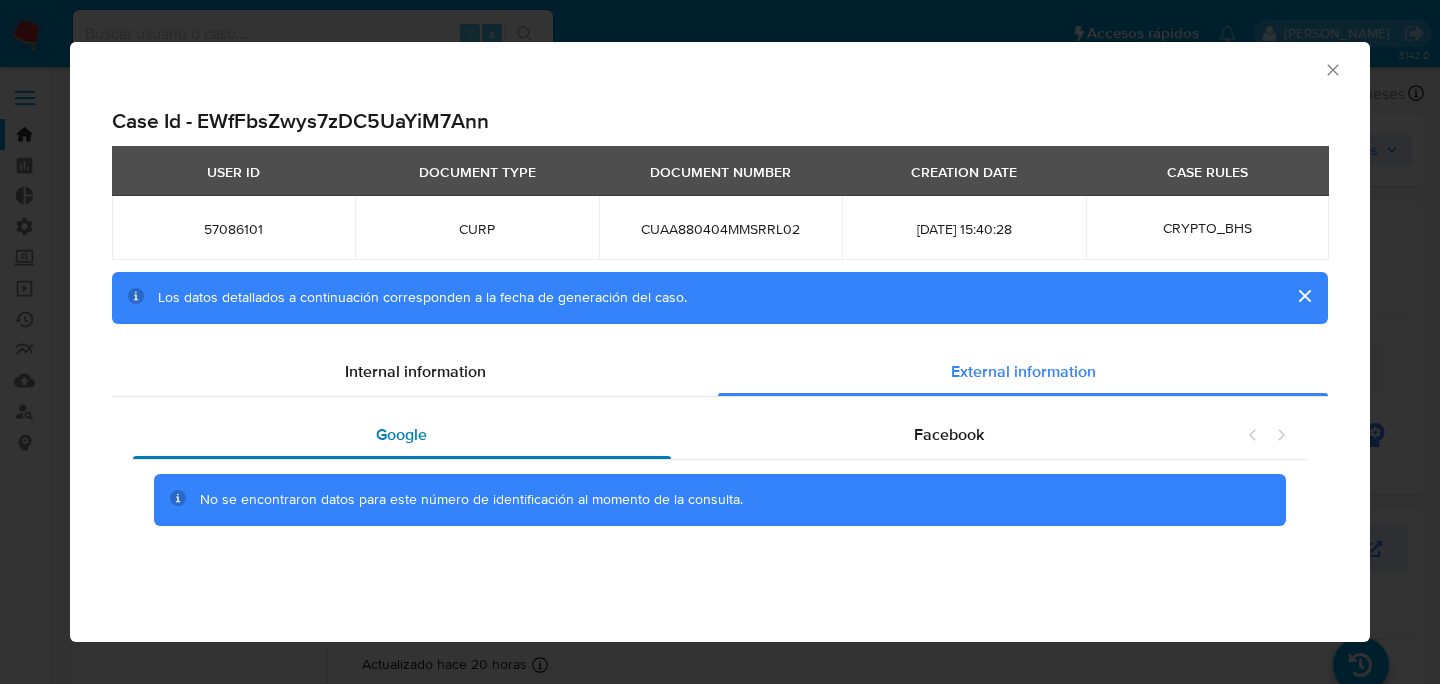 scroll, scrollTop: 0, scrollLeft: 0, axis: both 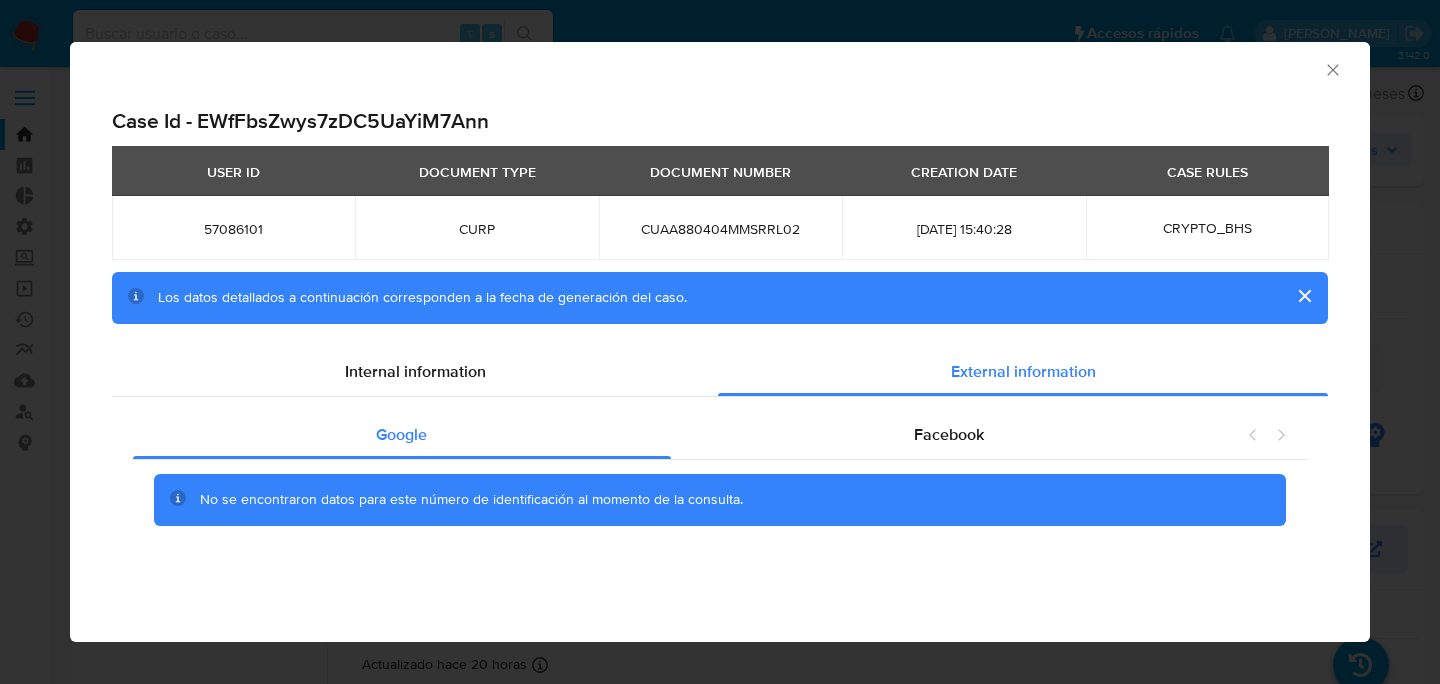 click on "Case Id - EWfFbsZwys7zDC5UaYiM7Ann USER ID DOCUMENT TYPE DOCUMENT NUMBER CREATION DATE CASE RULES 57086101 CURP CUAA880404MMSRRL02 2025-07-01 15:40:28 CRYPTO_BHS Los datos detallados a continuación corresponden a la fecha de generación del caso. Internal information External information Google Facebook No se encontraron datos para este número de identificación al momento de la consulta." at bounding box center [720, 342] 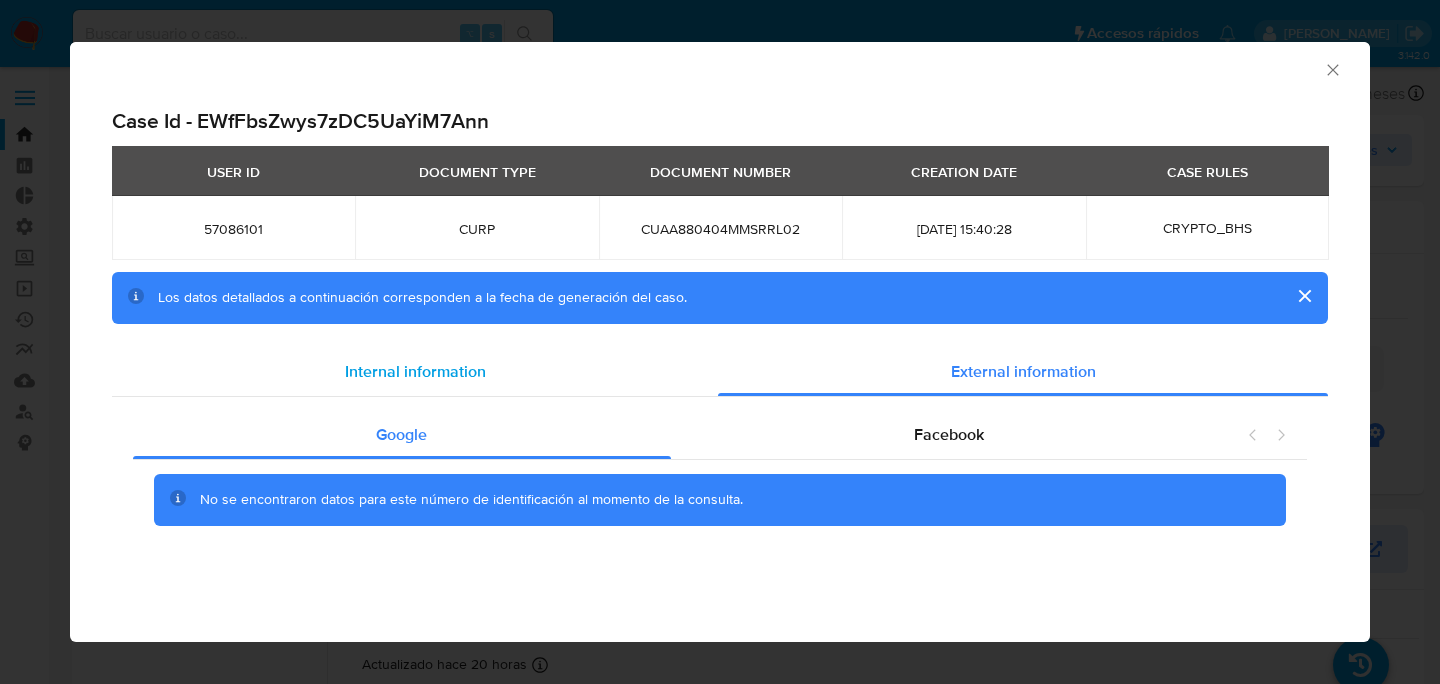 click on "Internal information" at bounding box center (415, 372) 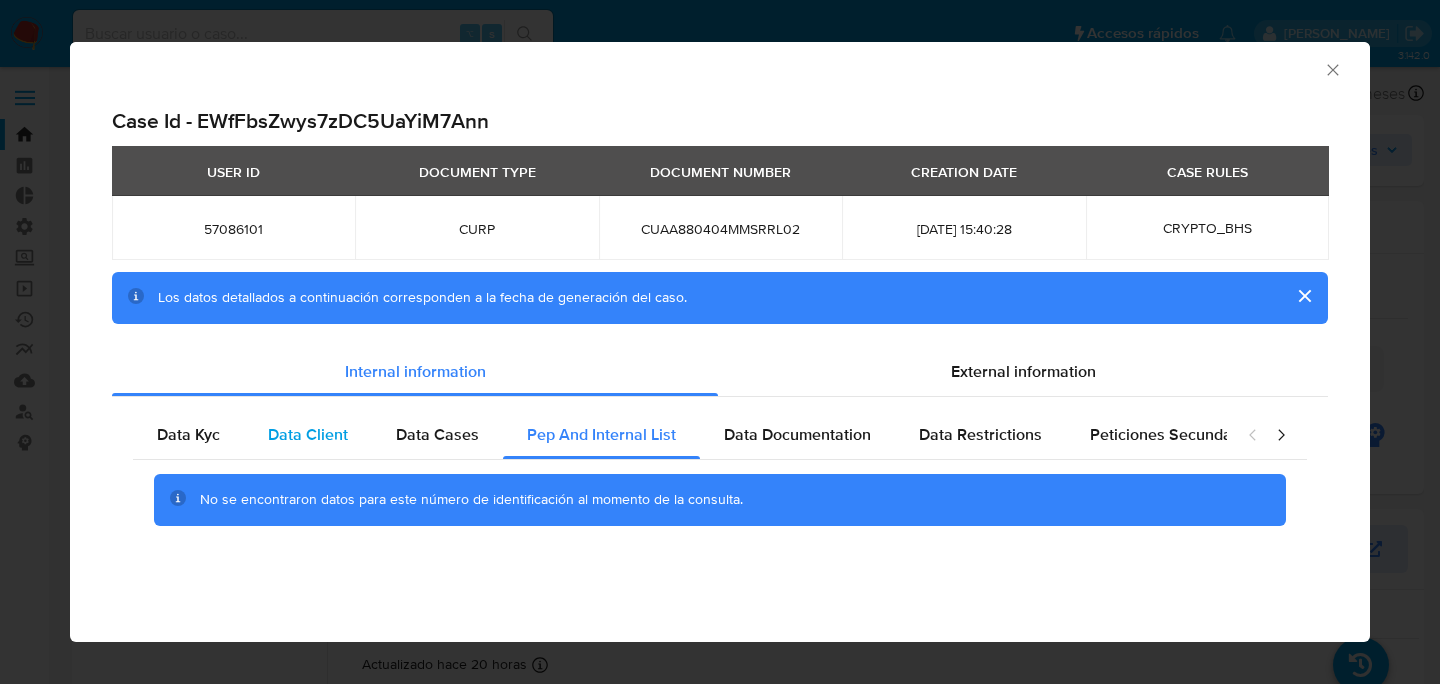 click on "Data Client" at bounding box center (308, 434) 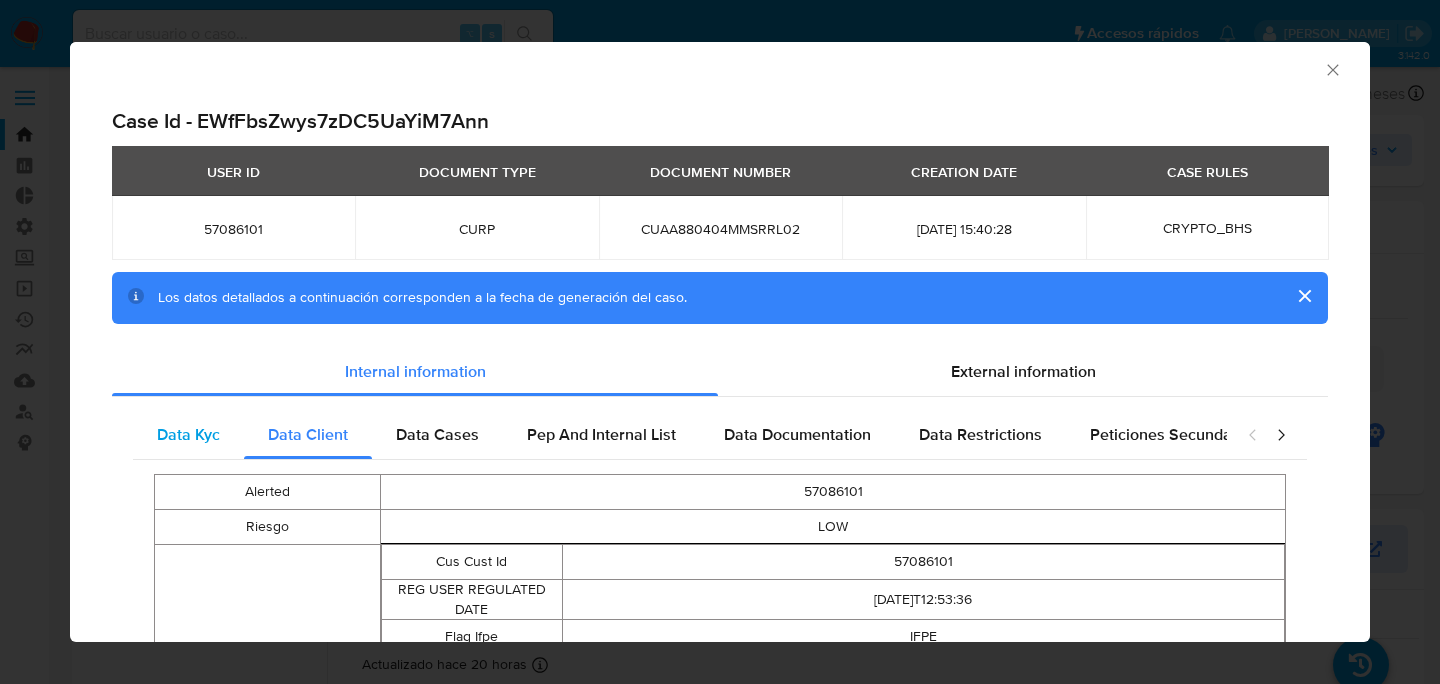 click on "Data Kyc" at bounding box center [188, 434] 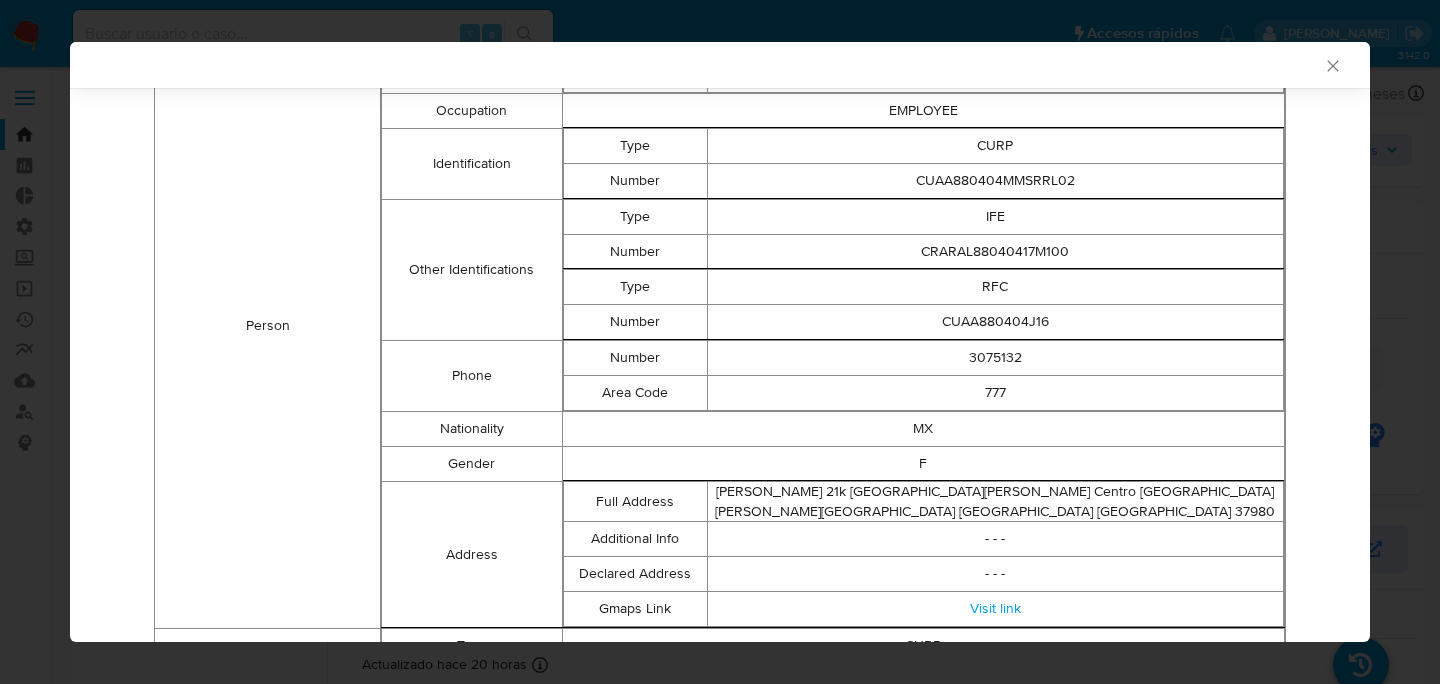 scroll, scrollTop: 0, scrollLeft: 0, axis: both 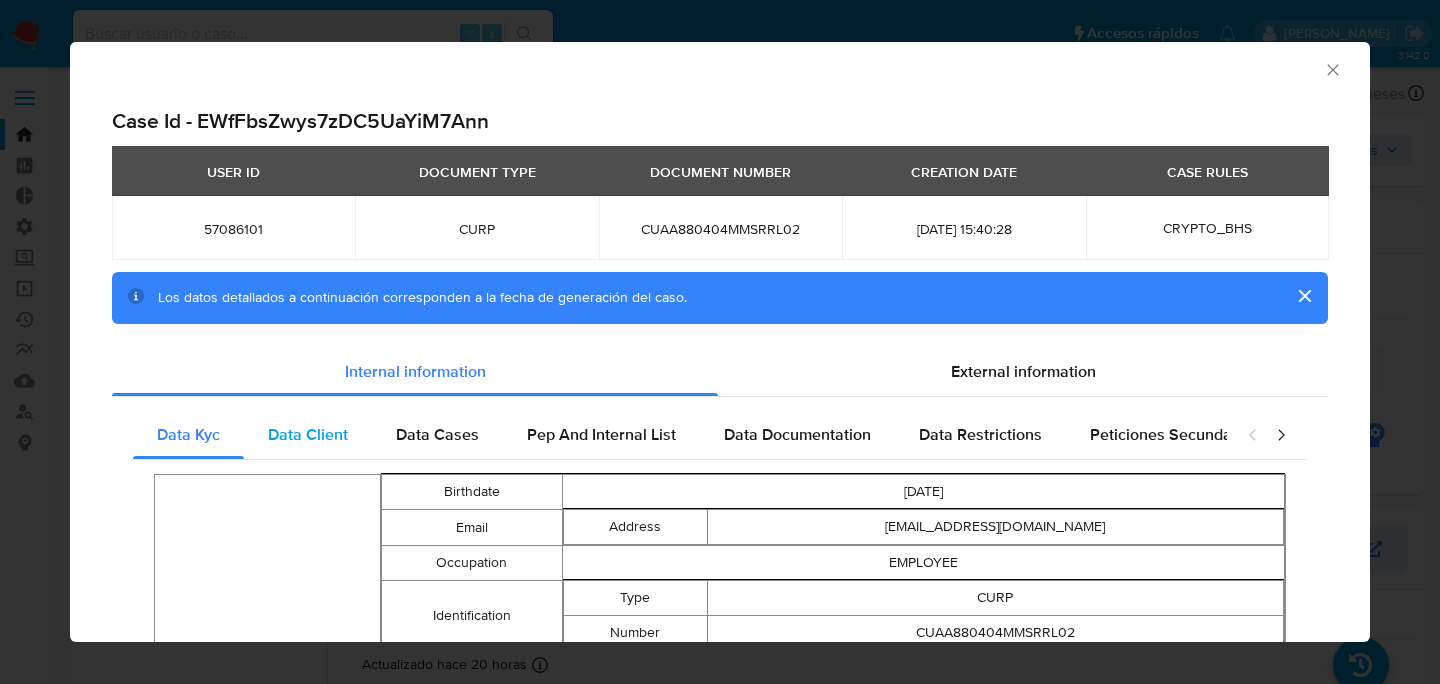 click on "Data Client" at bounding box center [308, 434] 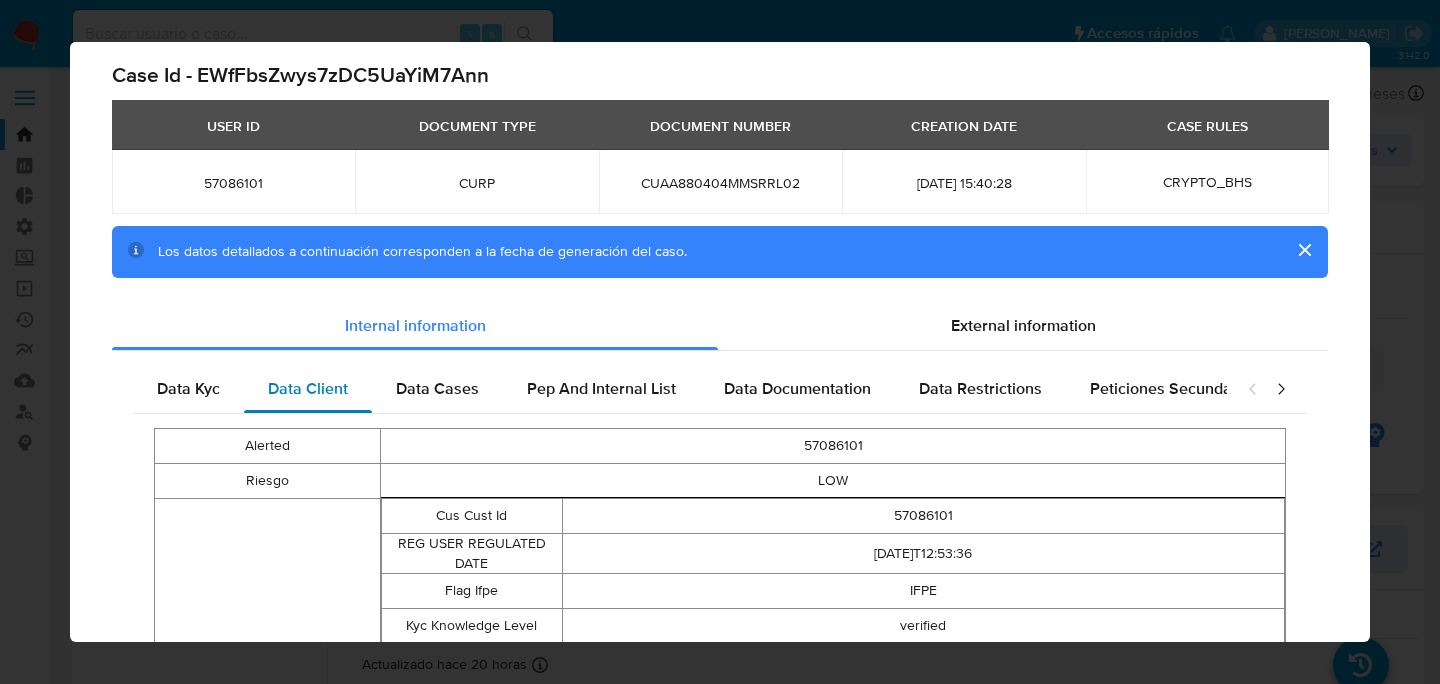 scroll, scrollTop: 47, scrollLeft: 0, axis: vertical 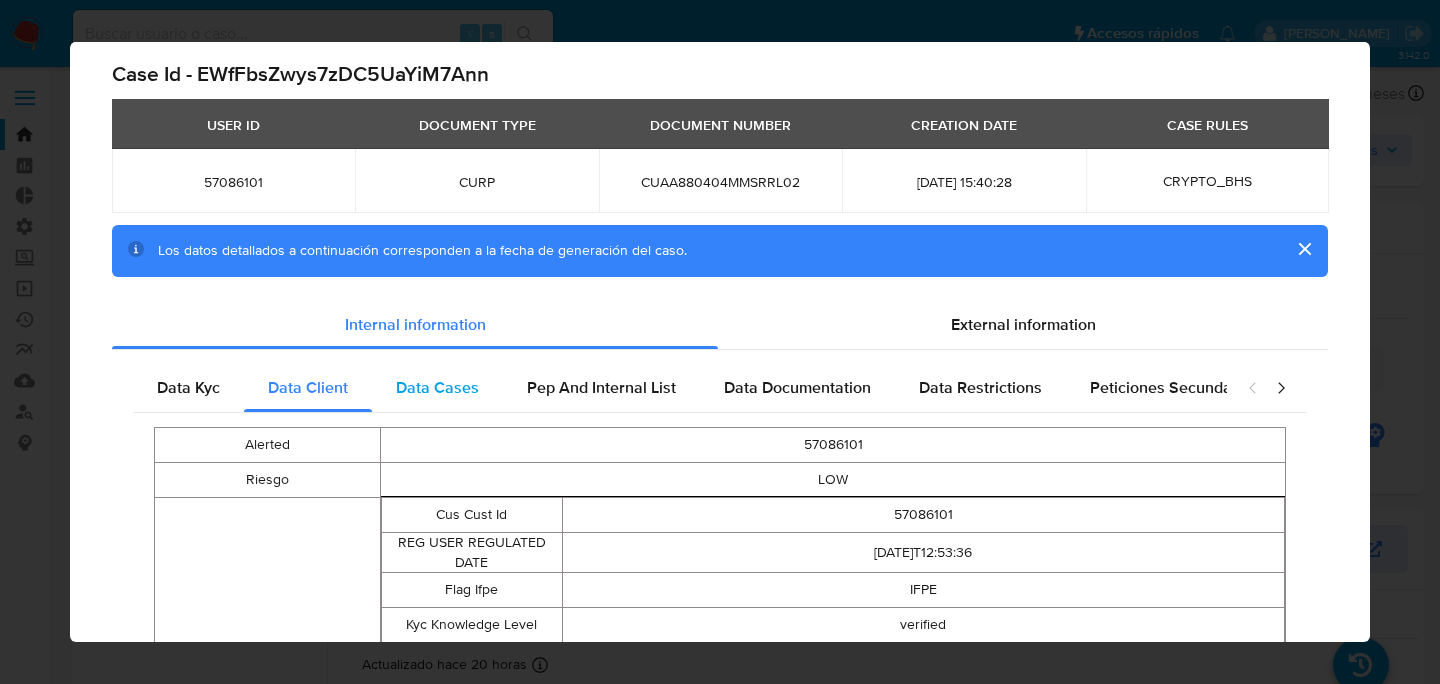 click on "Data Cases" at bounding box center (437, 387) 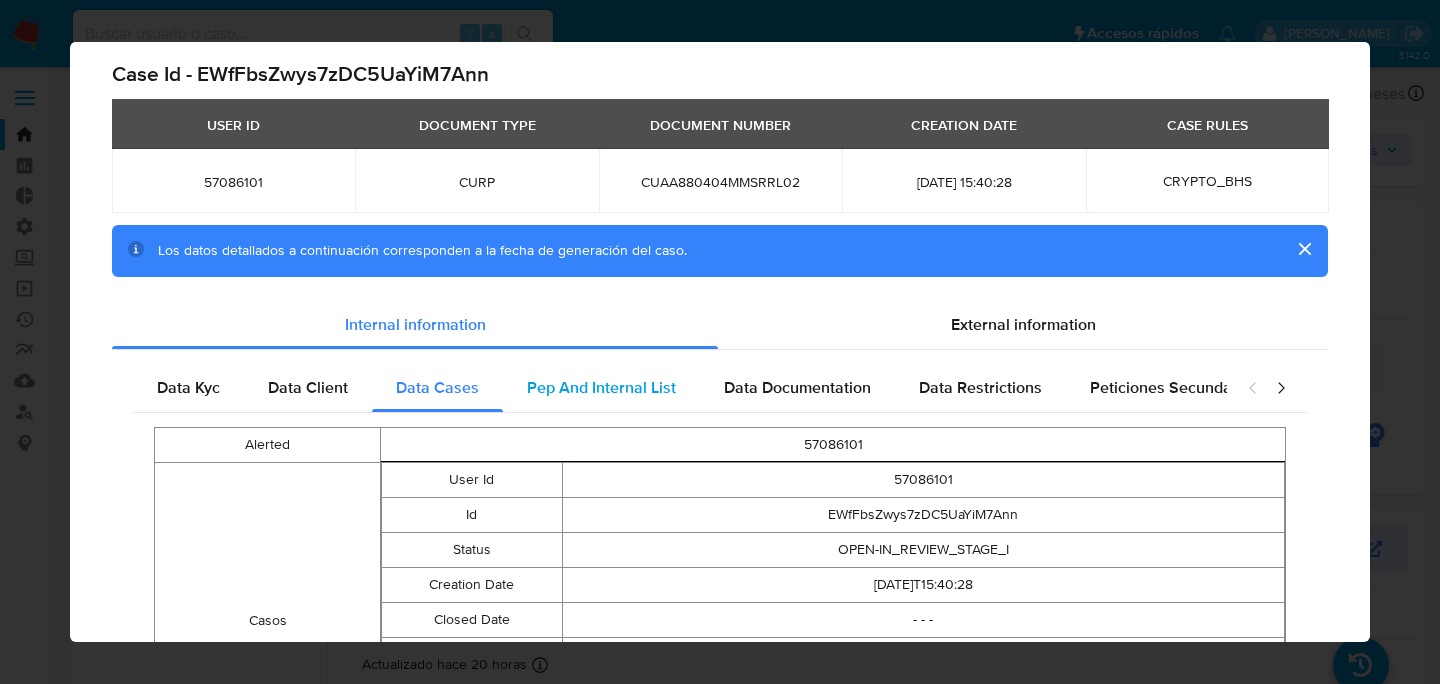 click on "Pep And Internal List" at bounding box center (601, 387) 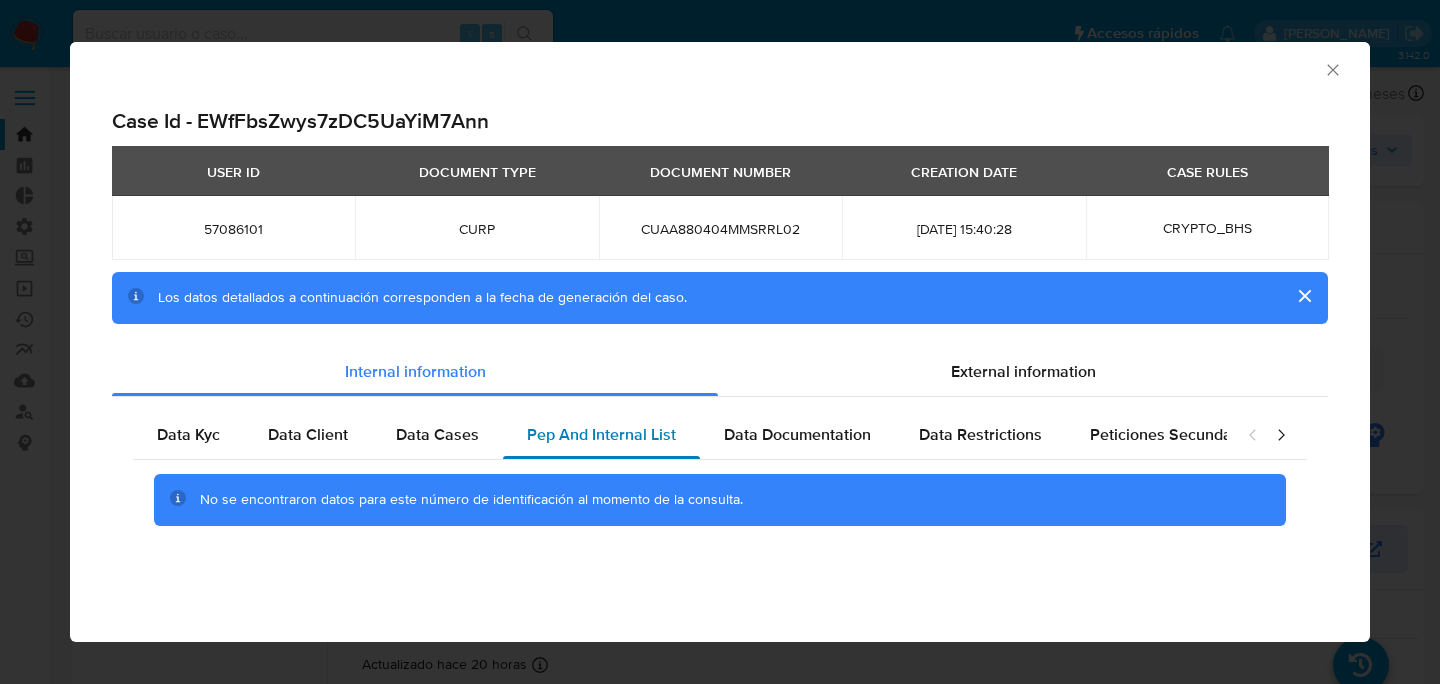 scroll, scrollTop: 0, scrollLeft: 0, axis: both 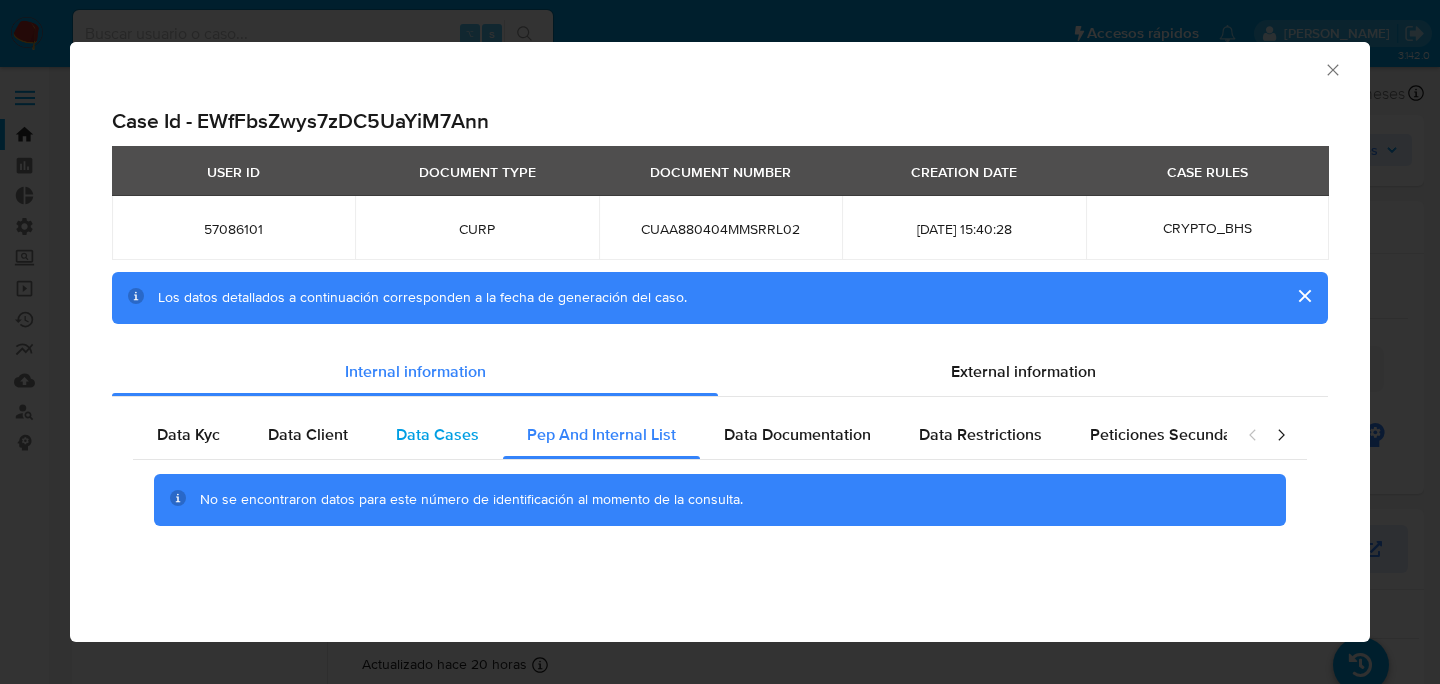 click on "Data Cases" at bounding box center [437, 434] 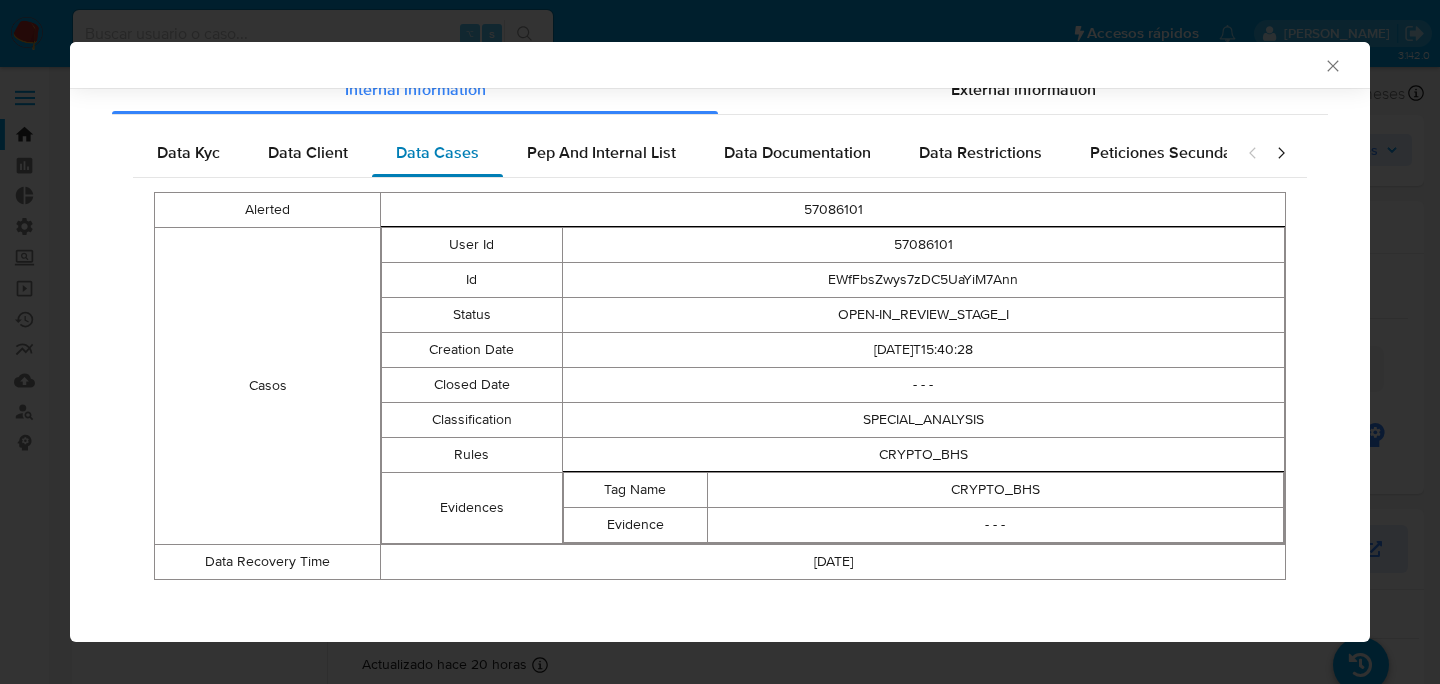 scroll, scrollTop: 286, scrollLeft: 0, axis: vertical 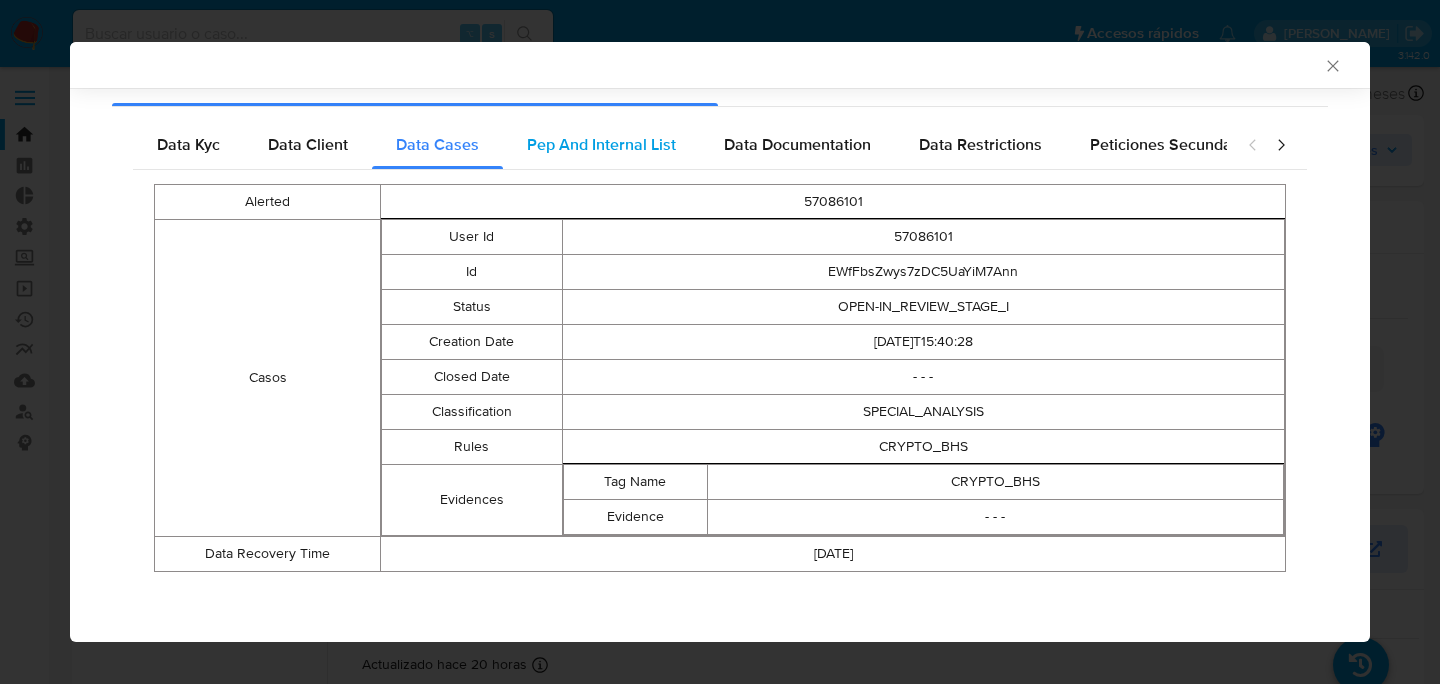click on "Pep And Internal List" at bounding box center [601, 145] 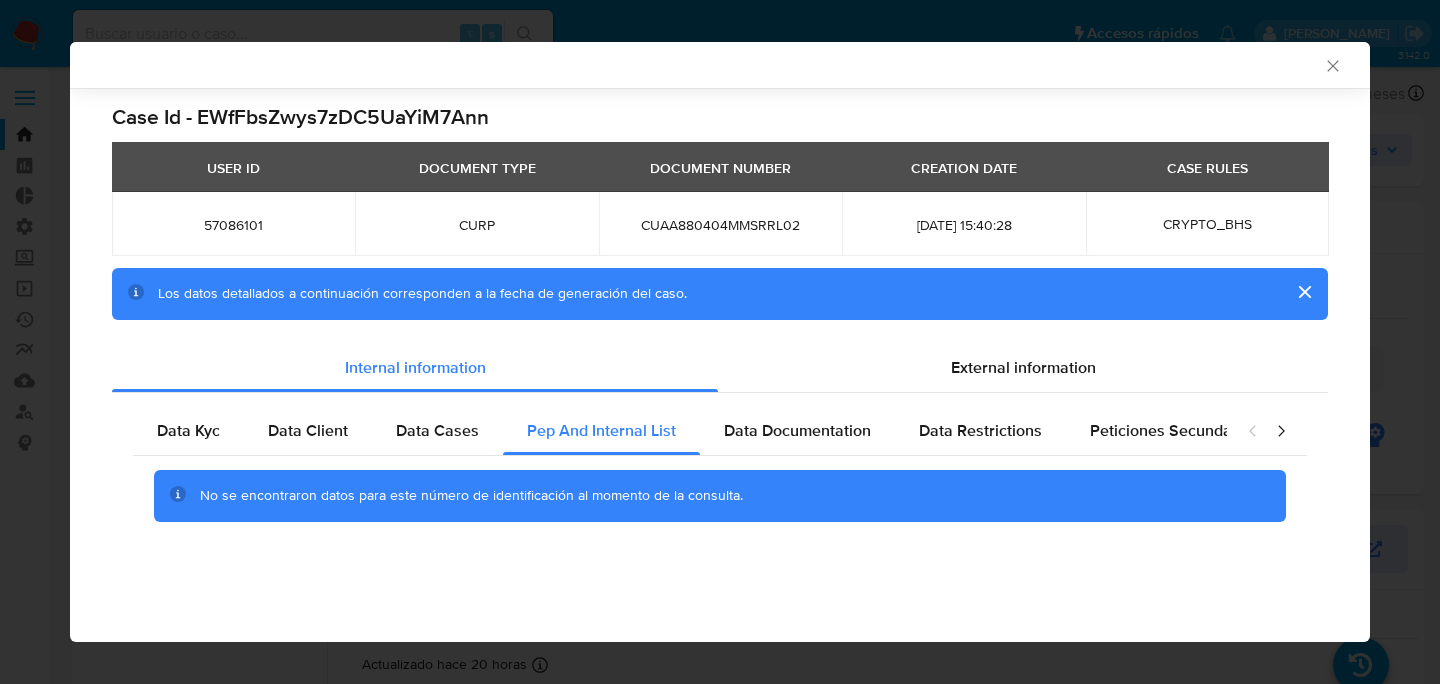 click on "Data Kyc Data Client Data Cases Pep And Internal List Data Documentation Data Restrictions Peticiones Secundarias Data Minority No se encontraron datos para este número de identificación al momento de la consulta." at bounding box center (720, 482) 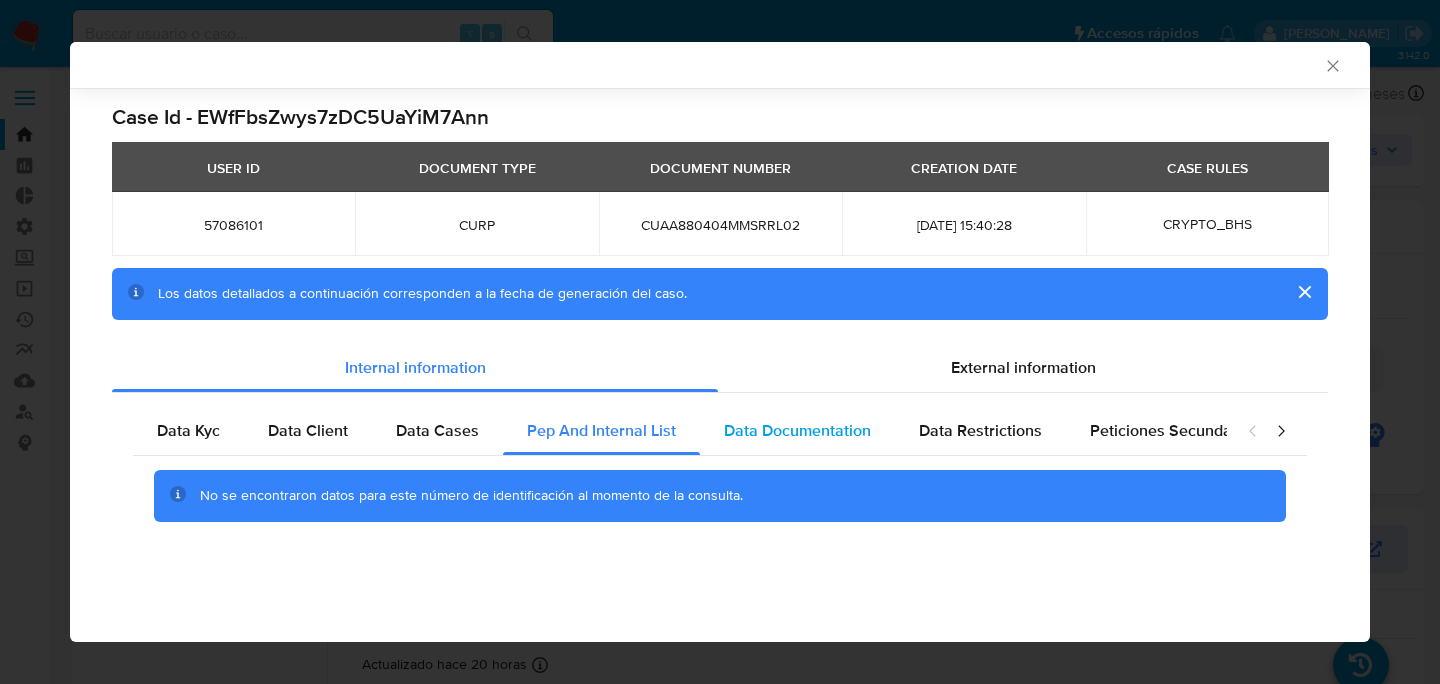 click on "Data Documentation" at bounding box center [797, 430] 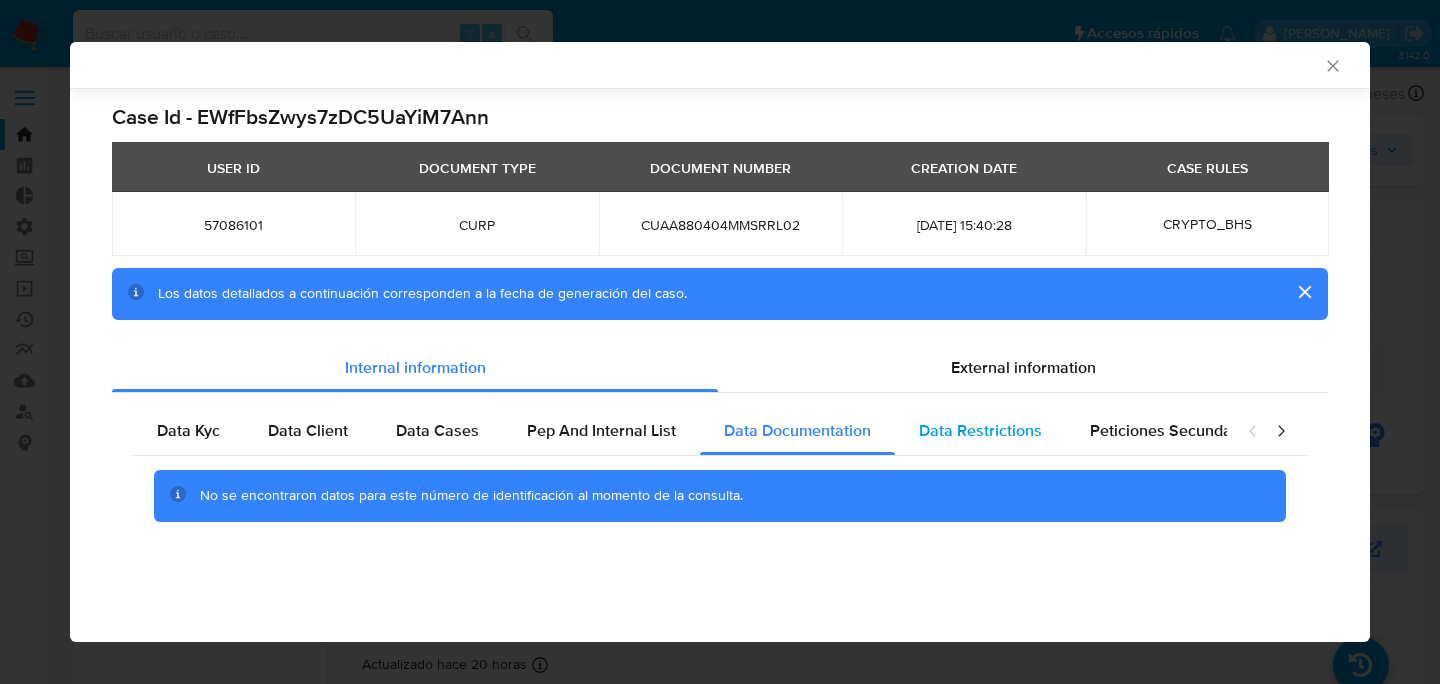 click on "Data Restrictions" at bounding box center (980, 430) 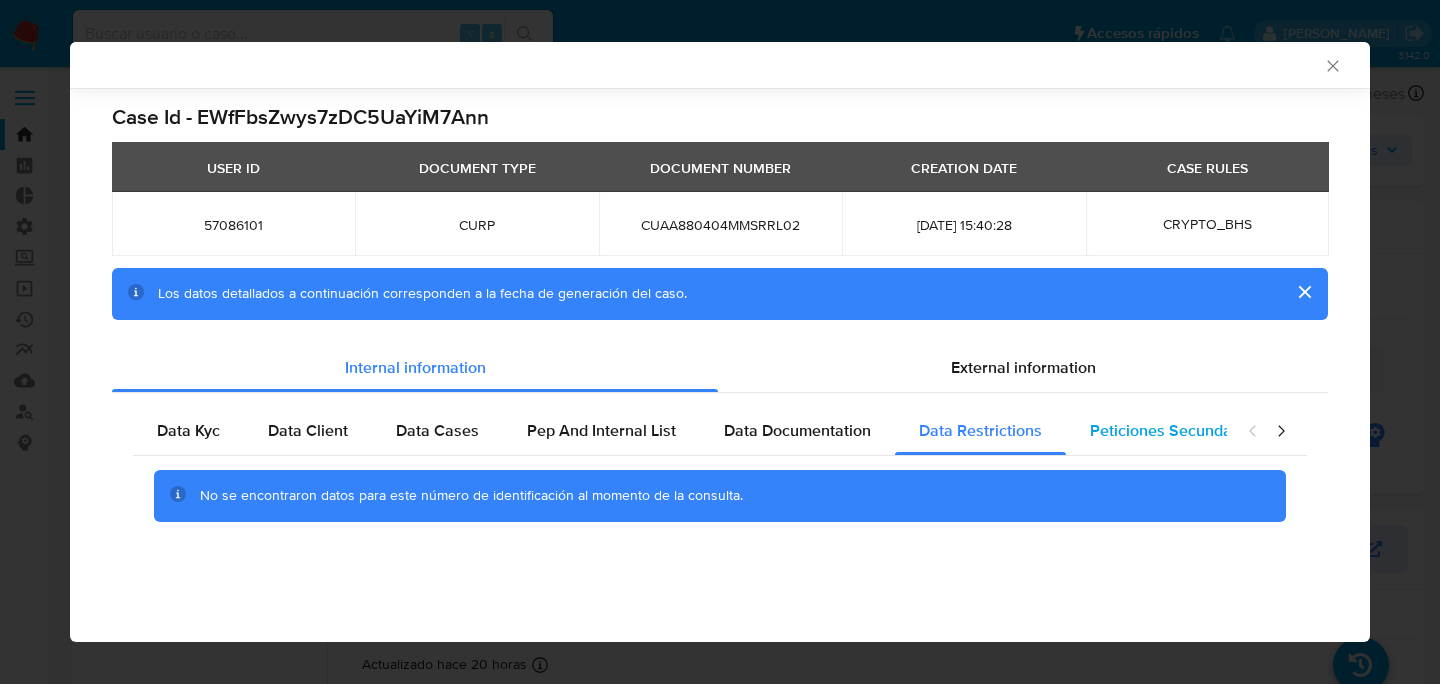 click on "Peticiones Secundarias" at bounding box center [1174, 430] 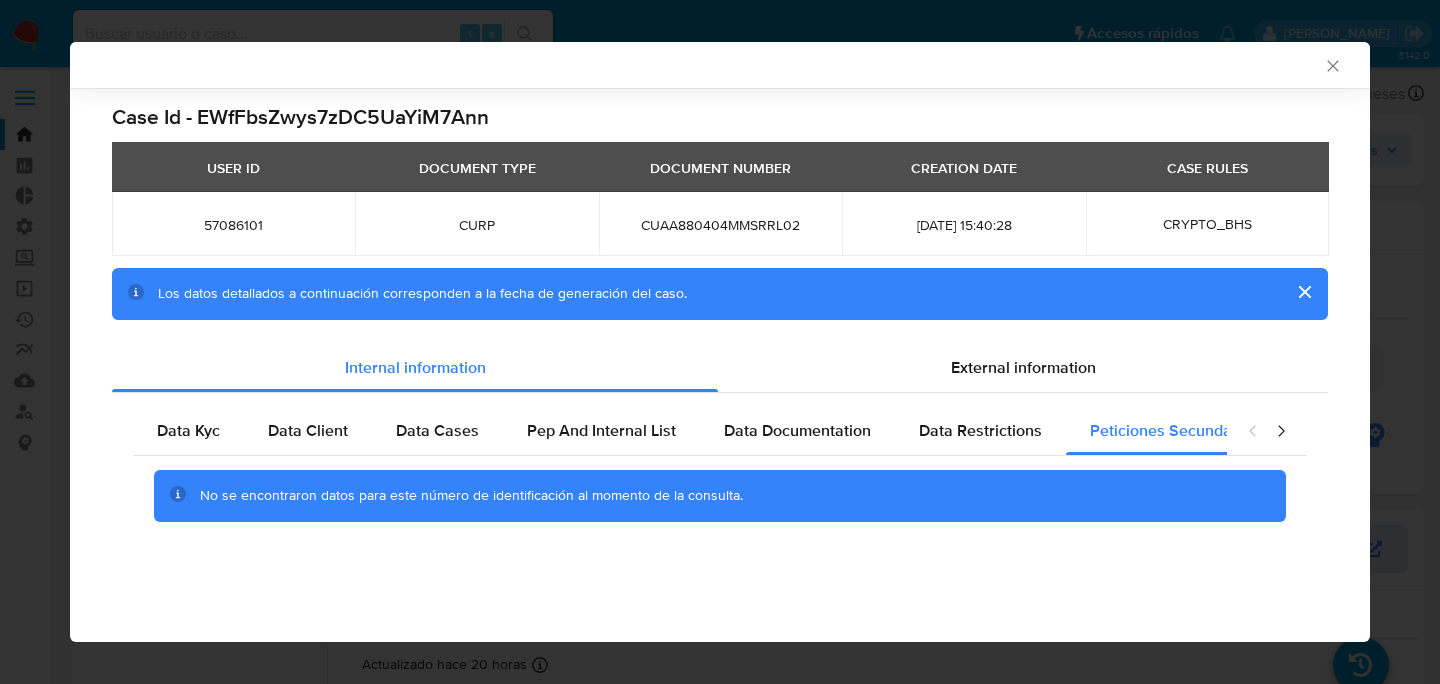 click 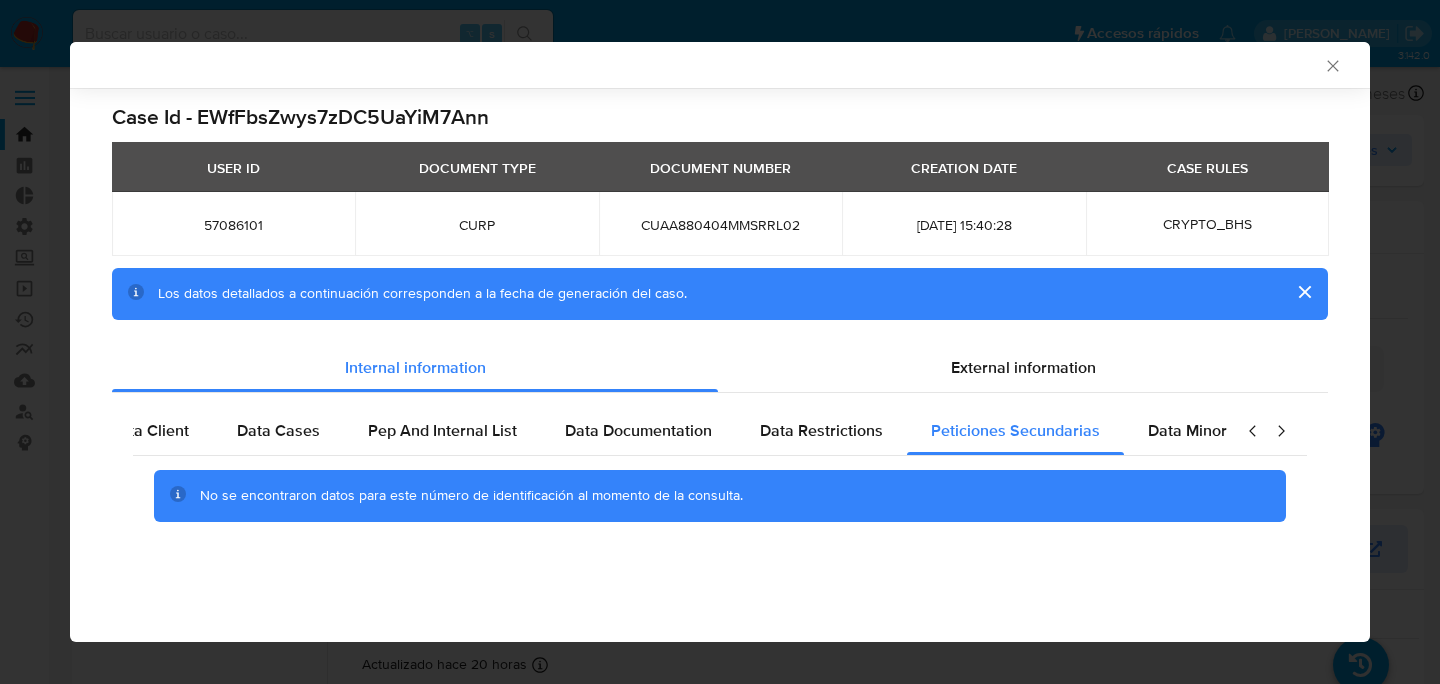 scroll, scrollTop: 0, scrollLeft: 191, axis: horizontal 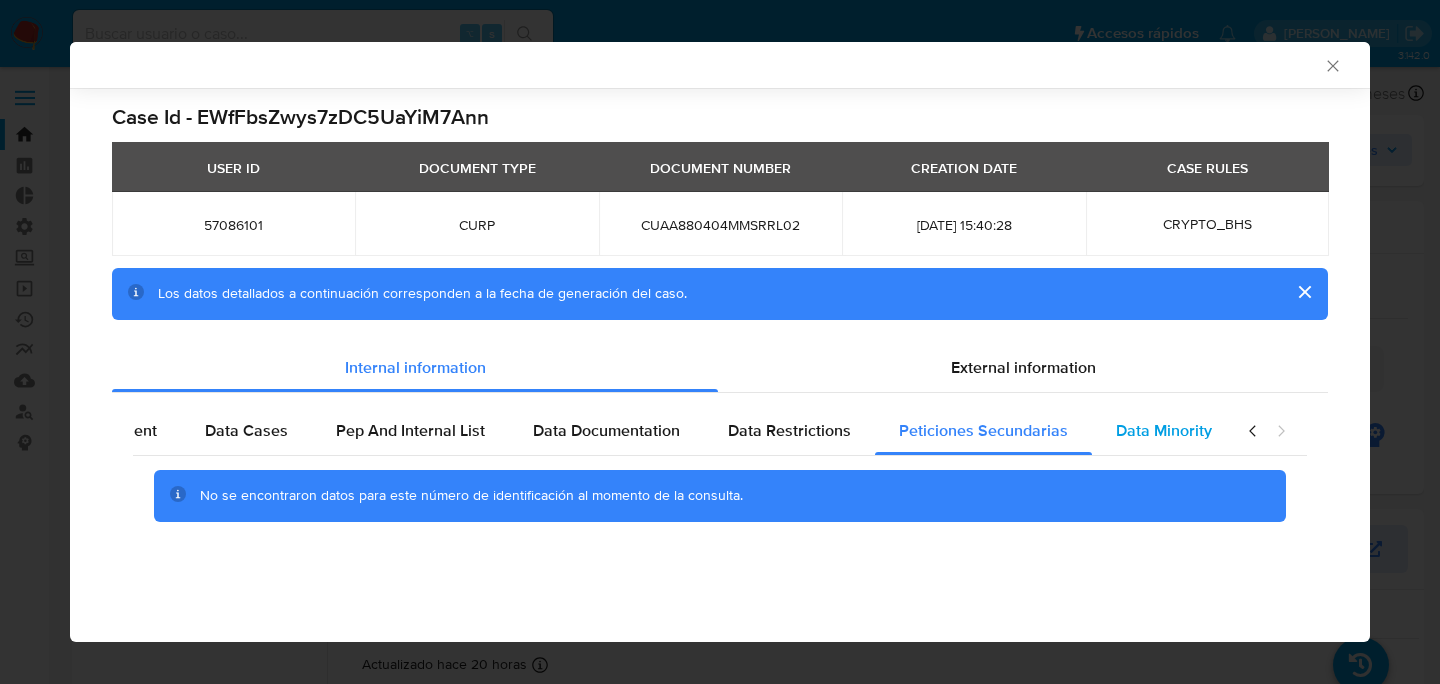 click on "Data Minority" at bounding box center [1164, 430] 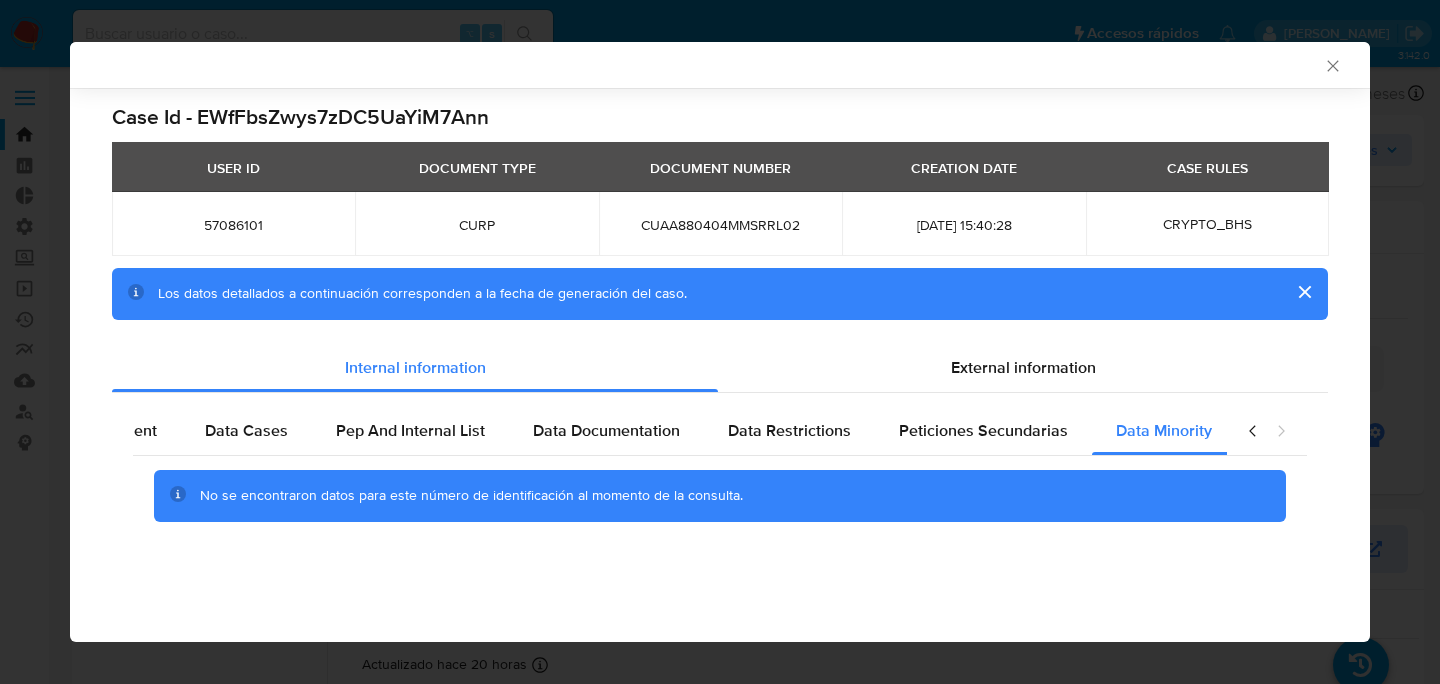 click at bounding box center (1267, 431) 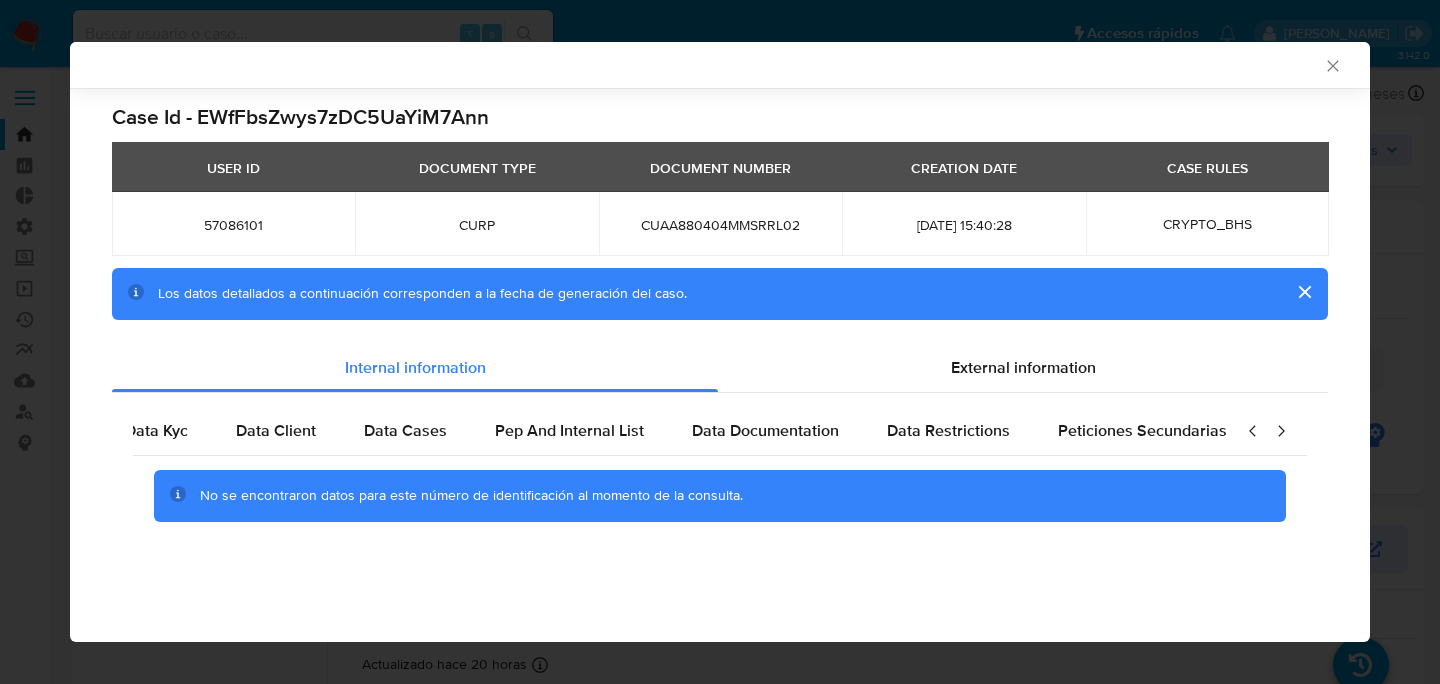scroll, scrollTop: 0, scrollLeft: 0, axis: both 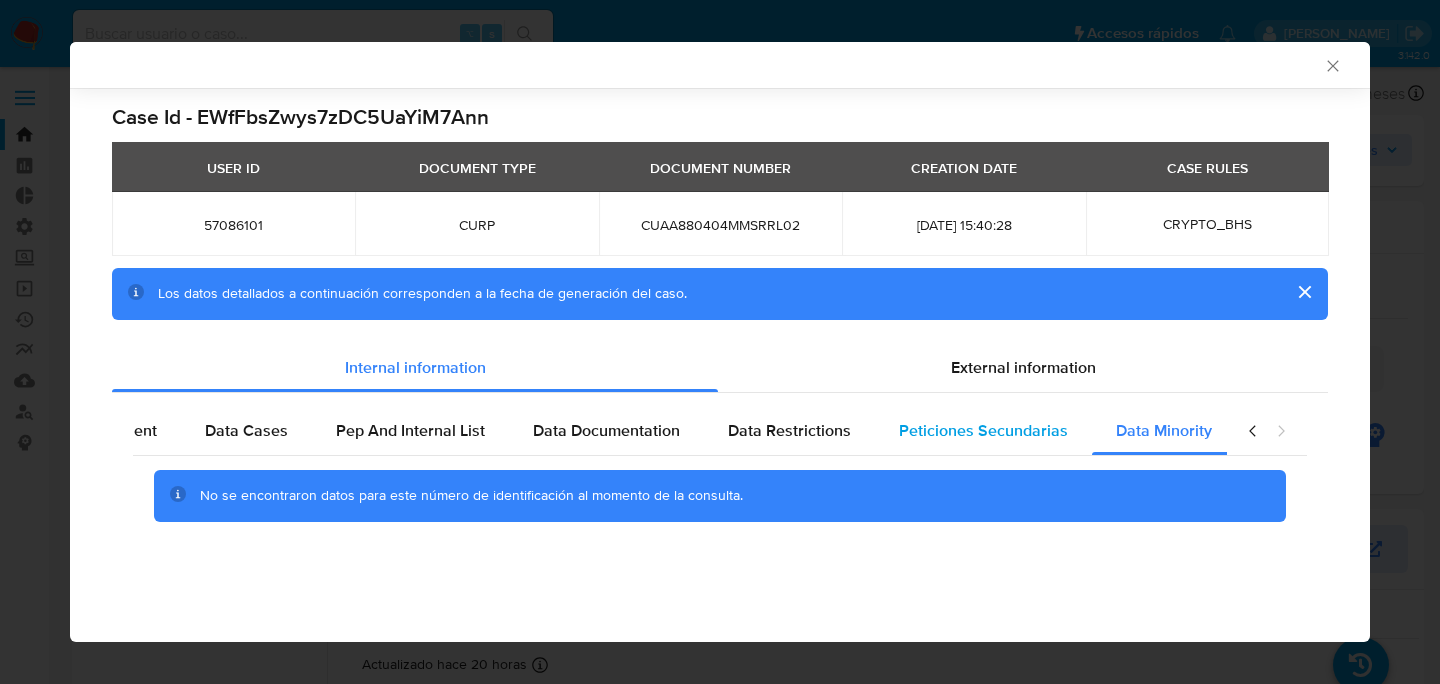 click on "Peticiones Secundarias" at bounding box center (983, 430) 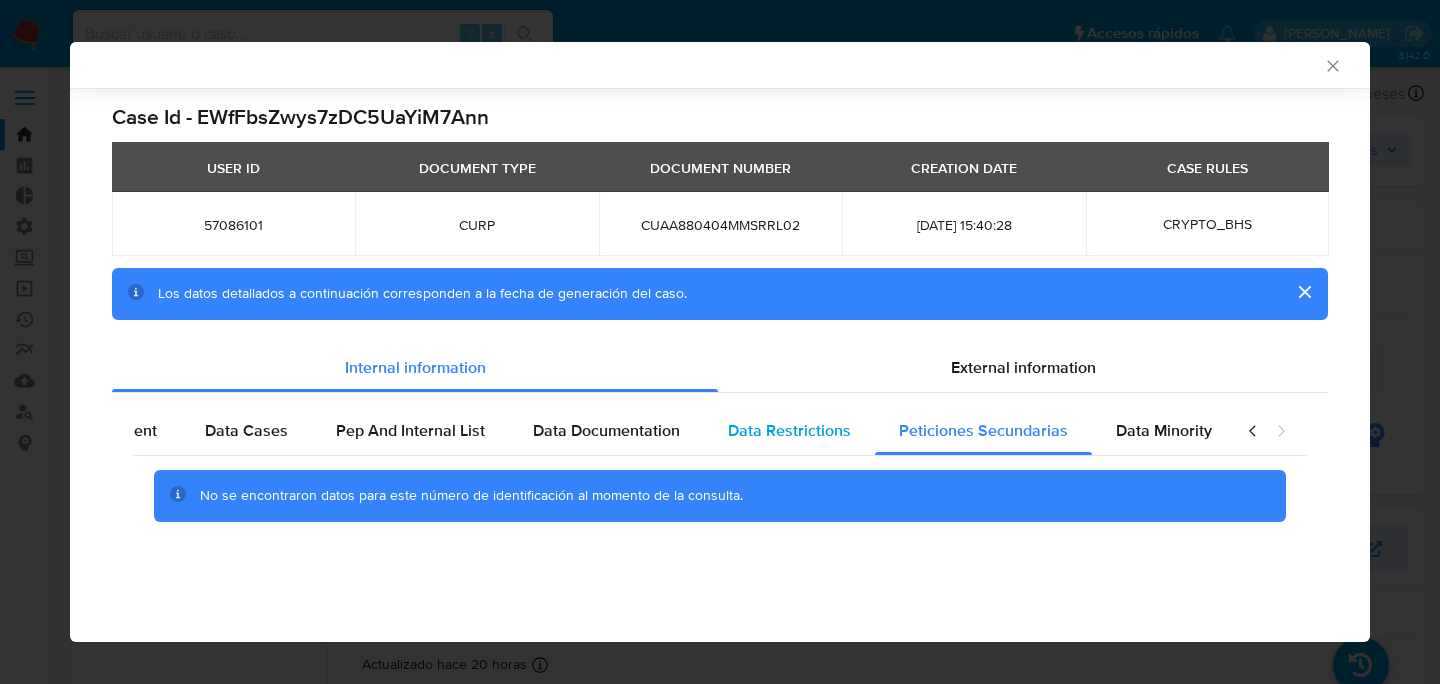 click on "Data Restrictions" at bounding box center (789, 431) 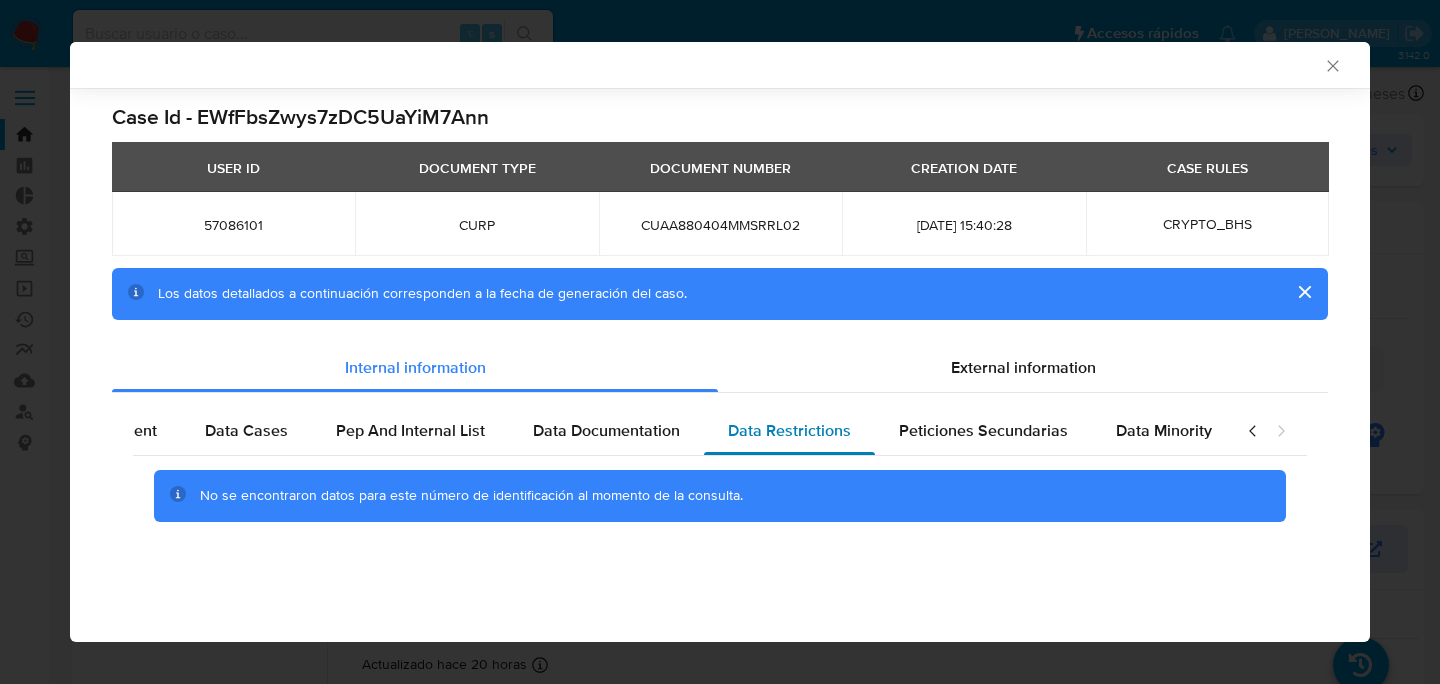 click on "Data Restrictions" at bounding box center [789, 431] 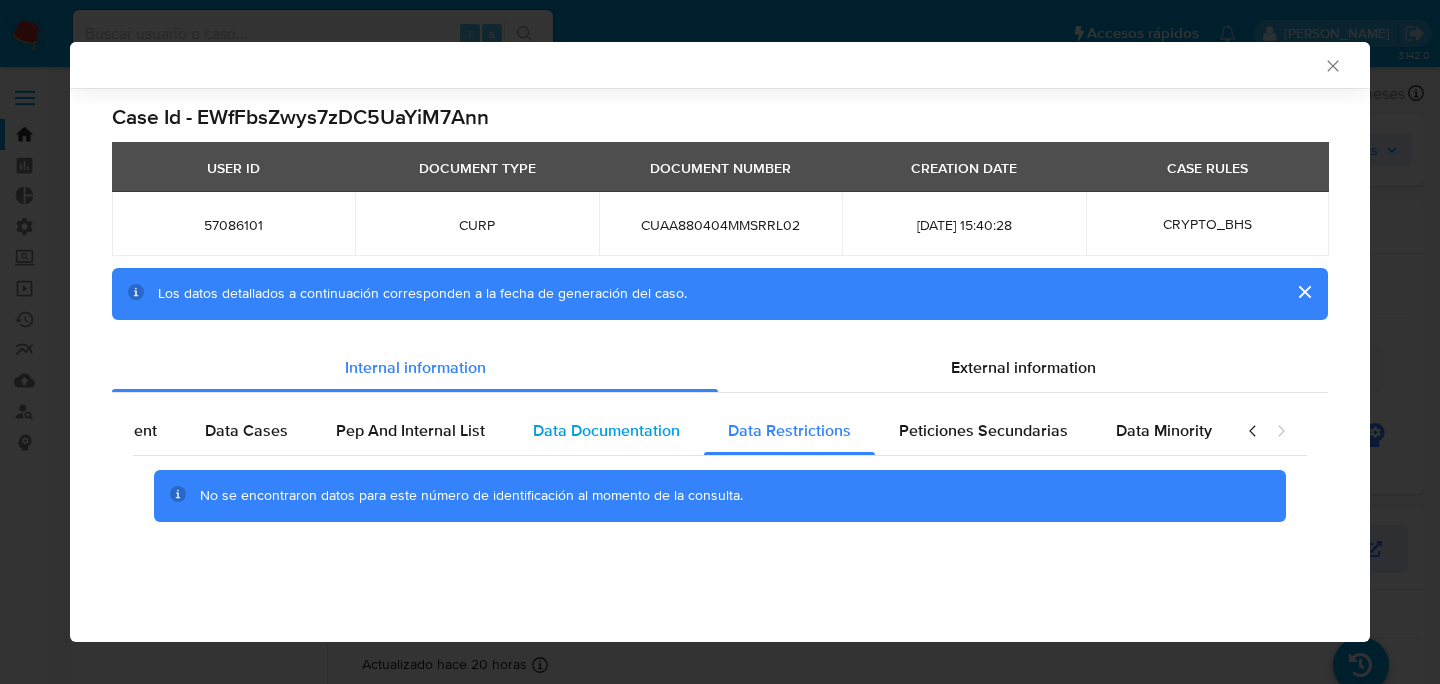 click on "Data Documentation" at bounding box center (606, 431) 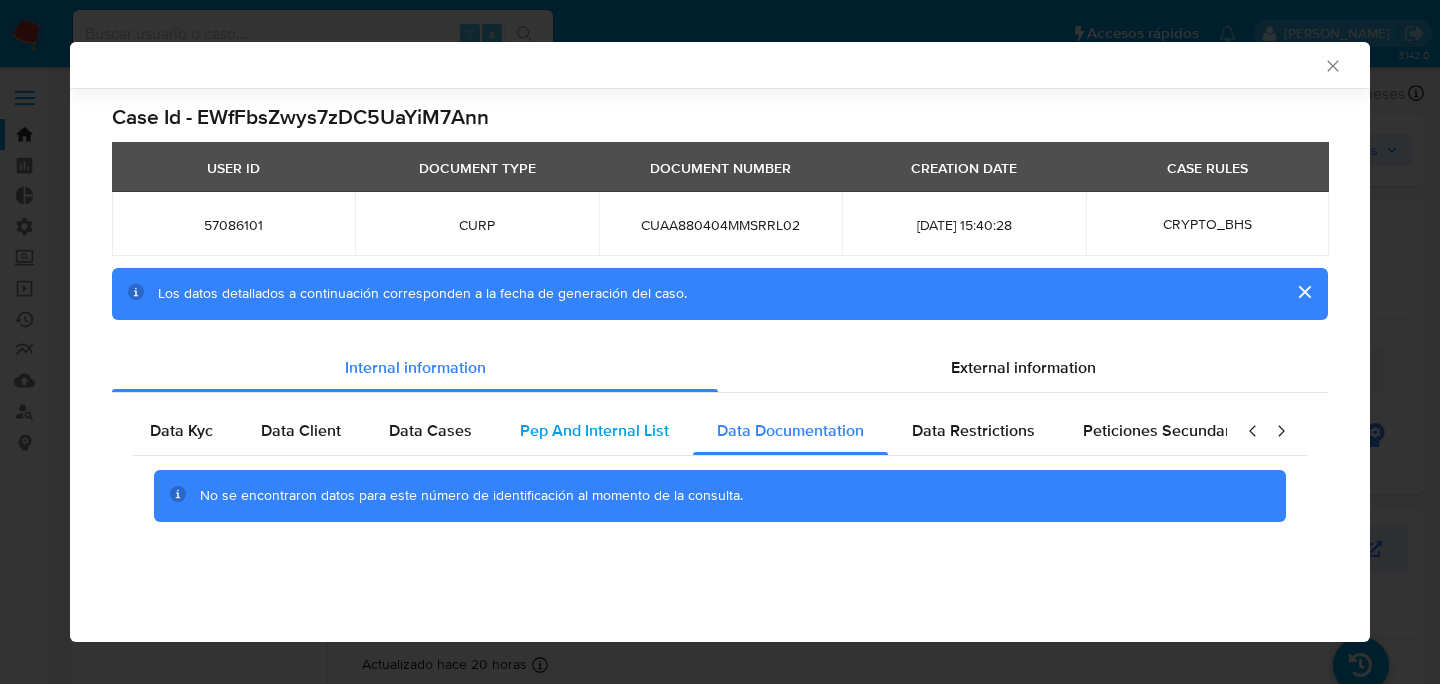 click on "Pep And Internal List" at bounding box center (594, 430) 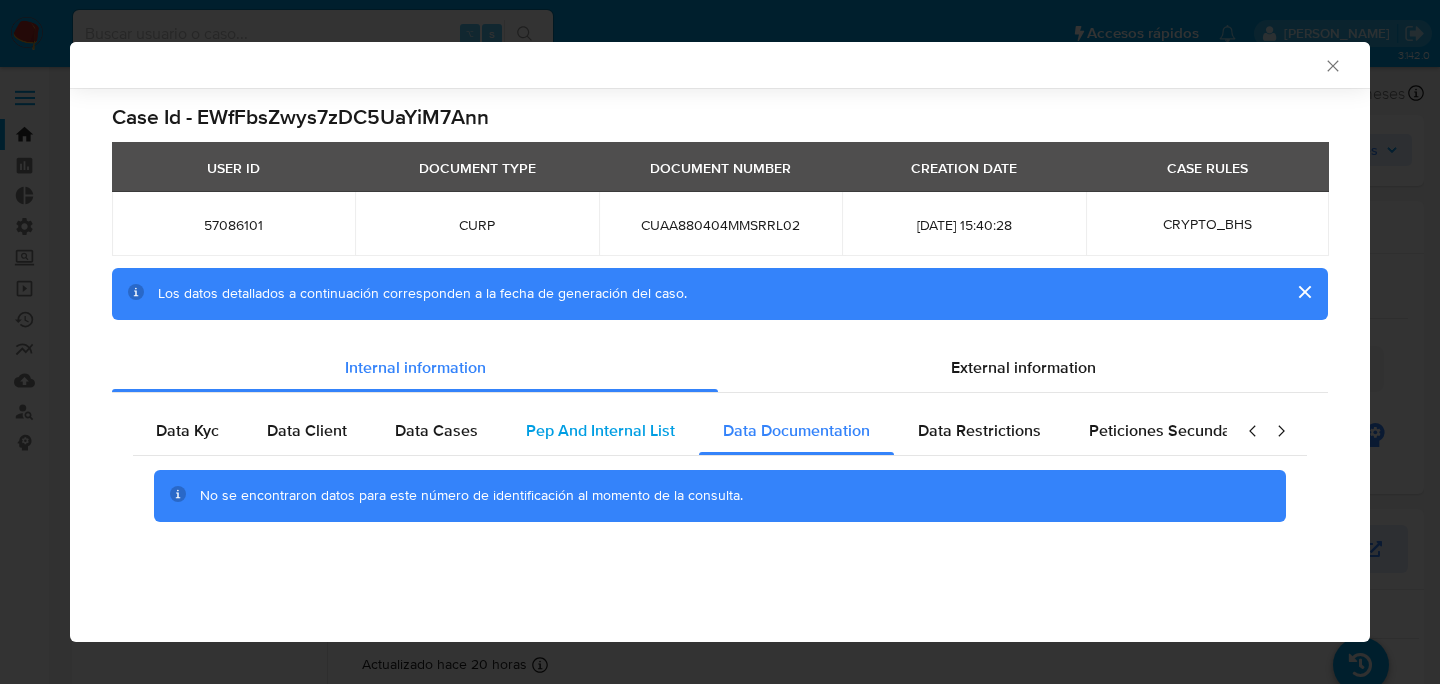 scroll, scrollTop: 0, scrollLeft: 0, axis: both 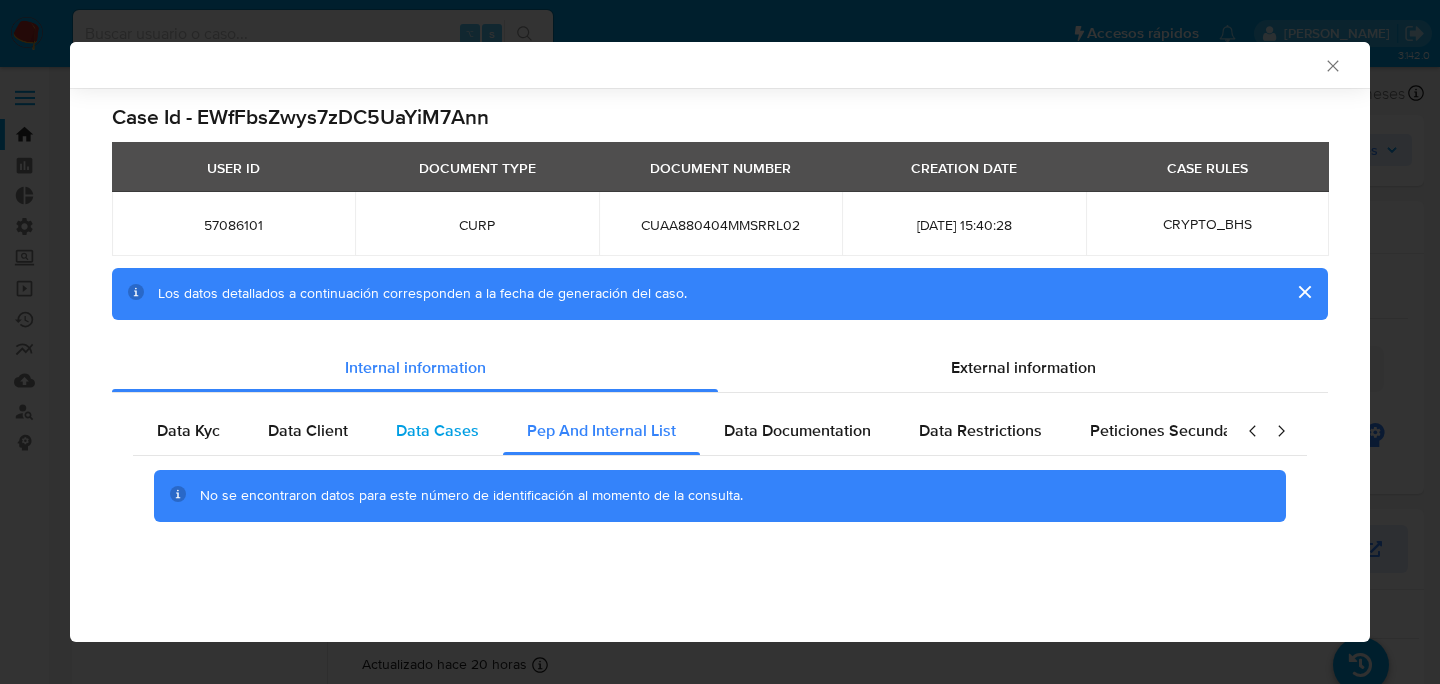 click on "Data Cases" at bounding box center [437, 430] 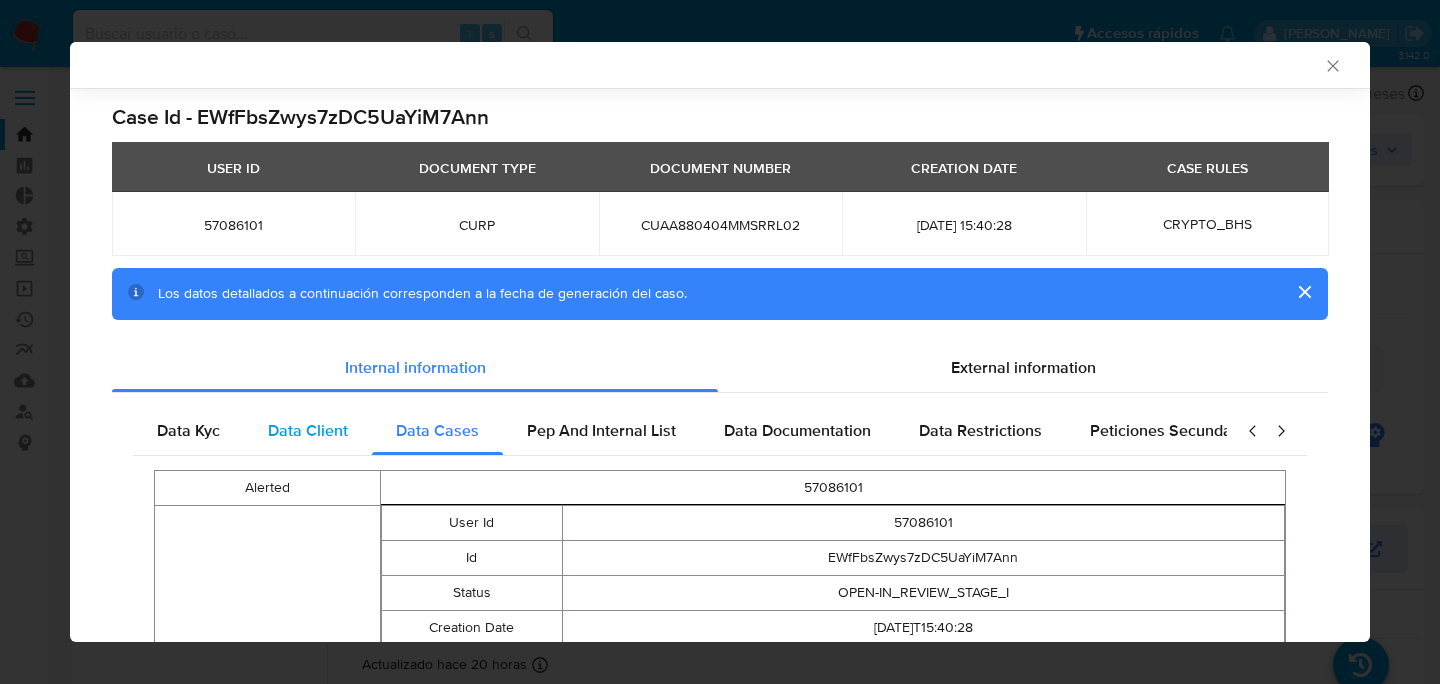 click on "Data Client" at bounding box center (308, 430) 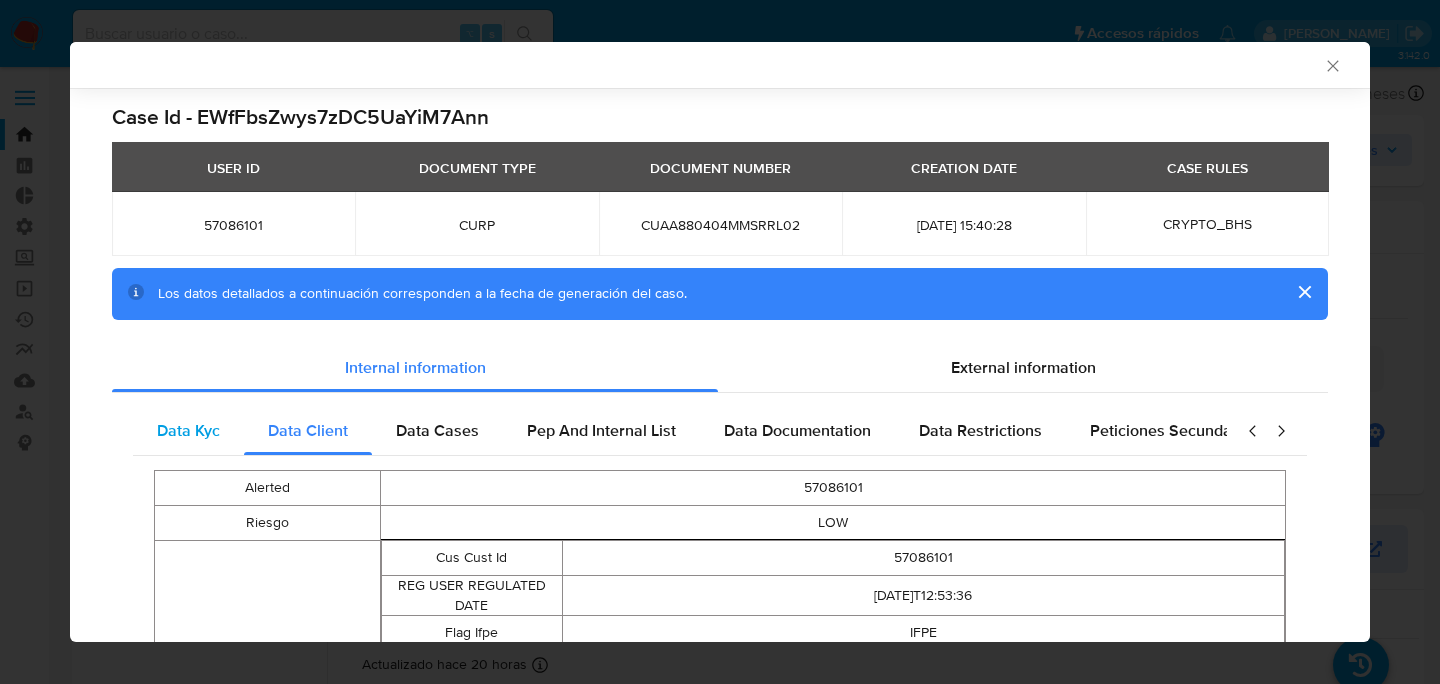 click on "Data Kyc" at bounding box center [188, 430] 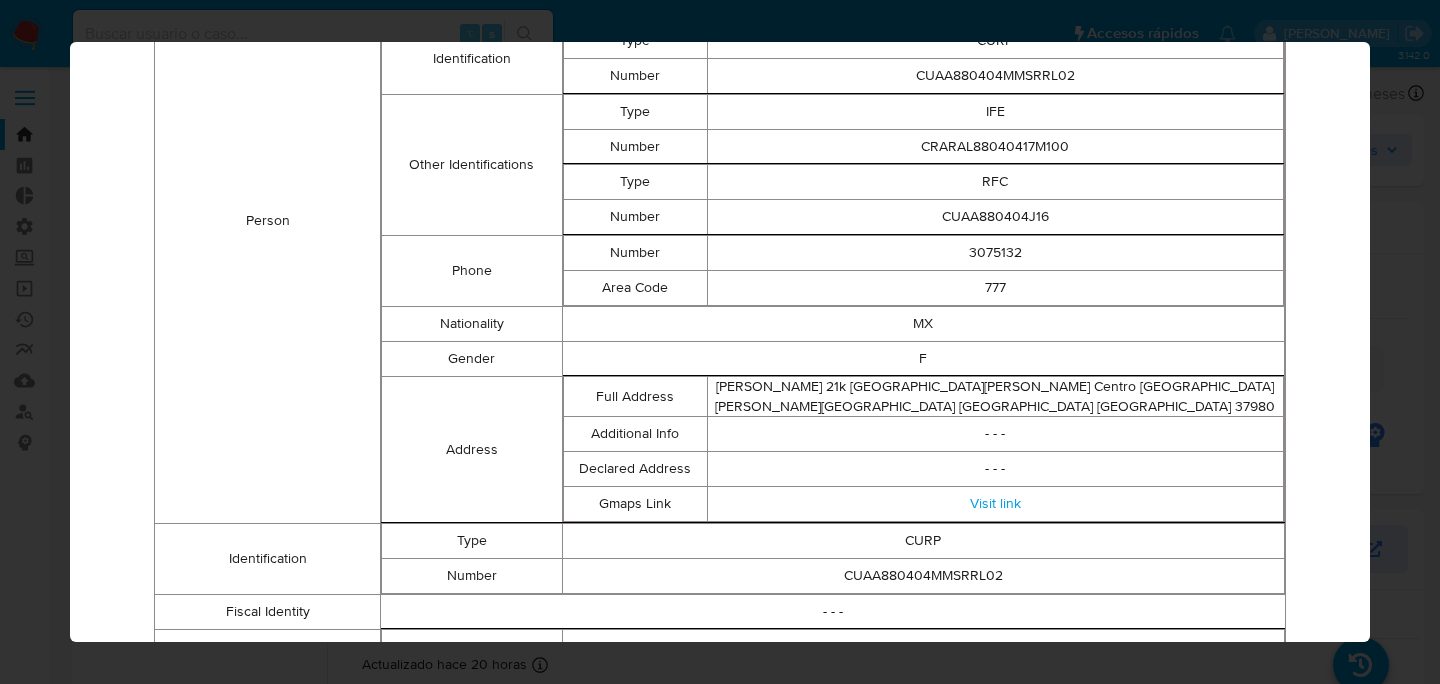 scroll, scrollTop: 0, scrollLeft: 0, axis: both 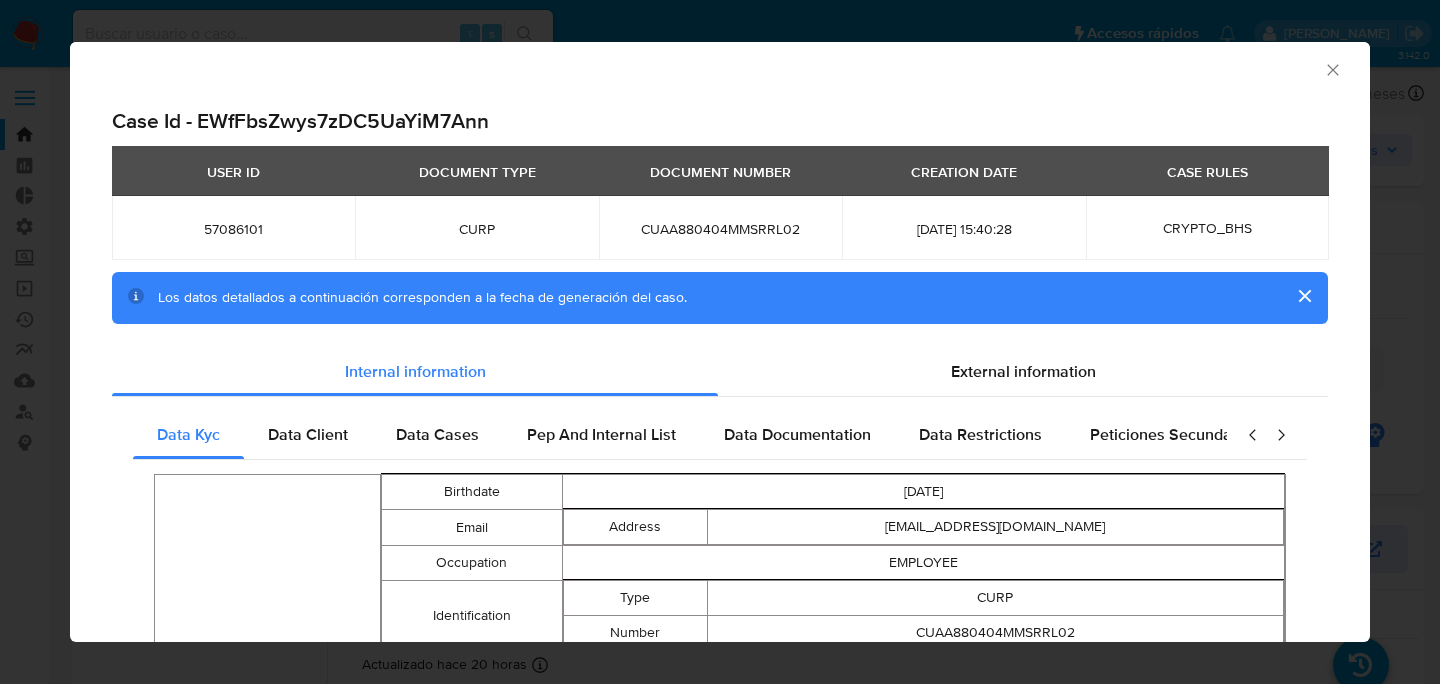 click on "Data Kyc Data Client Data Cases Pep And Internal List Data Documentation Data Restrictions Peticiones Secundarias Data Minority Person Birthdate 1988-04-04 Email Address arca_07@hotmail.com Occupation EMPLOYEE Identification Type CURP Number CUAA880404MMSRRL02 Other Identifications Type IFE Number CRARAL88040417M100 Type RFC Number CUAA880404J16 Phone Number 3075132 Area Code 777 Nationality MX Gender F Address Full Address Morelos 21k San José Iturbide Centro San Jose Iturbide Guanajuato Mexico 37980 Additional Info - - - Declared Address - - - Gmaps Link Visit link Identification Type CURP Number CUAA880404MMSRRL02 Fiscal Identity - - - Names Preferred Full ALMA ROSA DE LA CRUZ ARENAS Legal Alma Rosa de la Cruz Arenas Site Id MLM Entity Type person Kyc Knowledge Level verified Date Last Update 2025-06-14T05:01:48.410224972Z" at bounding box center [720, 911] 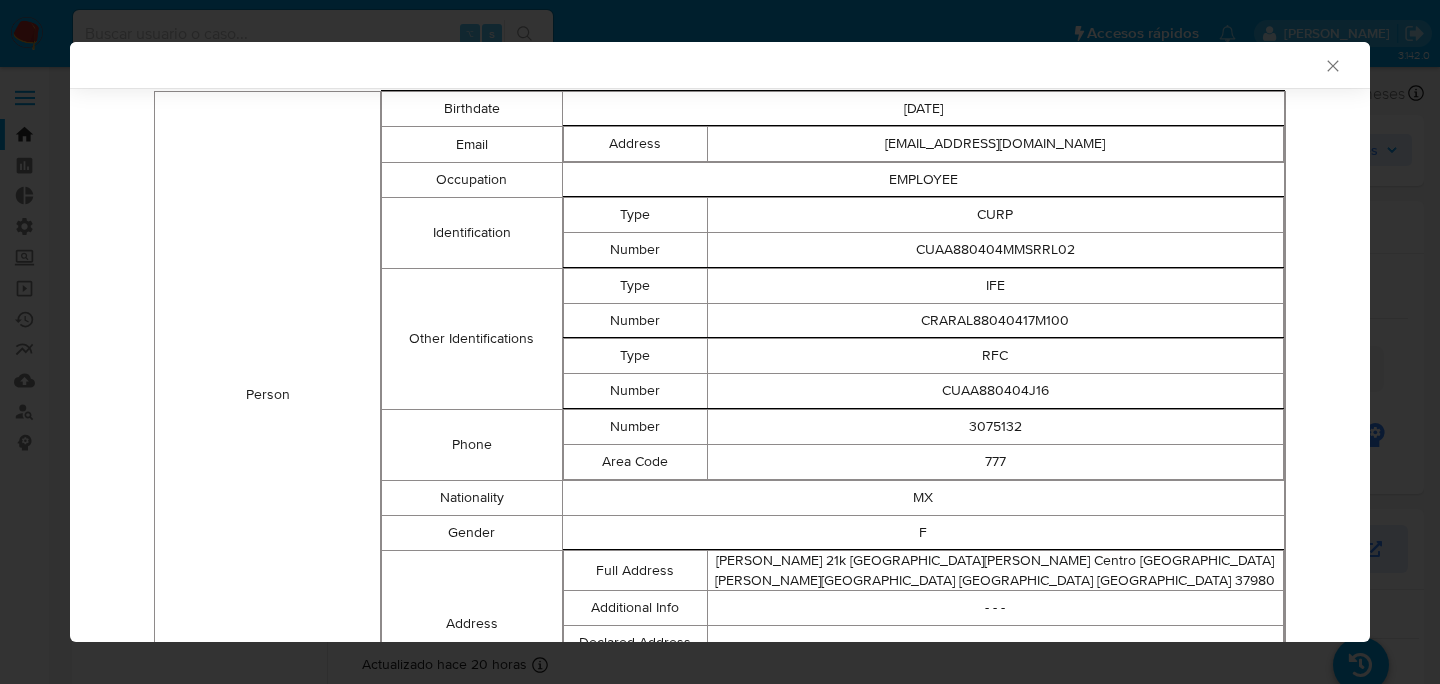 scroll, scrollTop: 817, scrollLeft: 0, axis: vertical 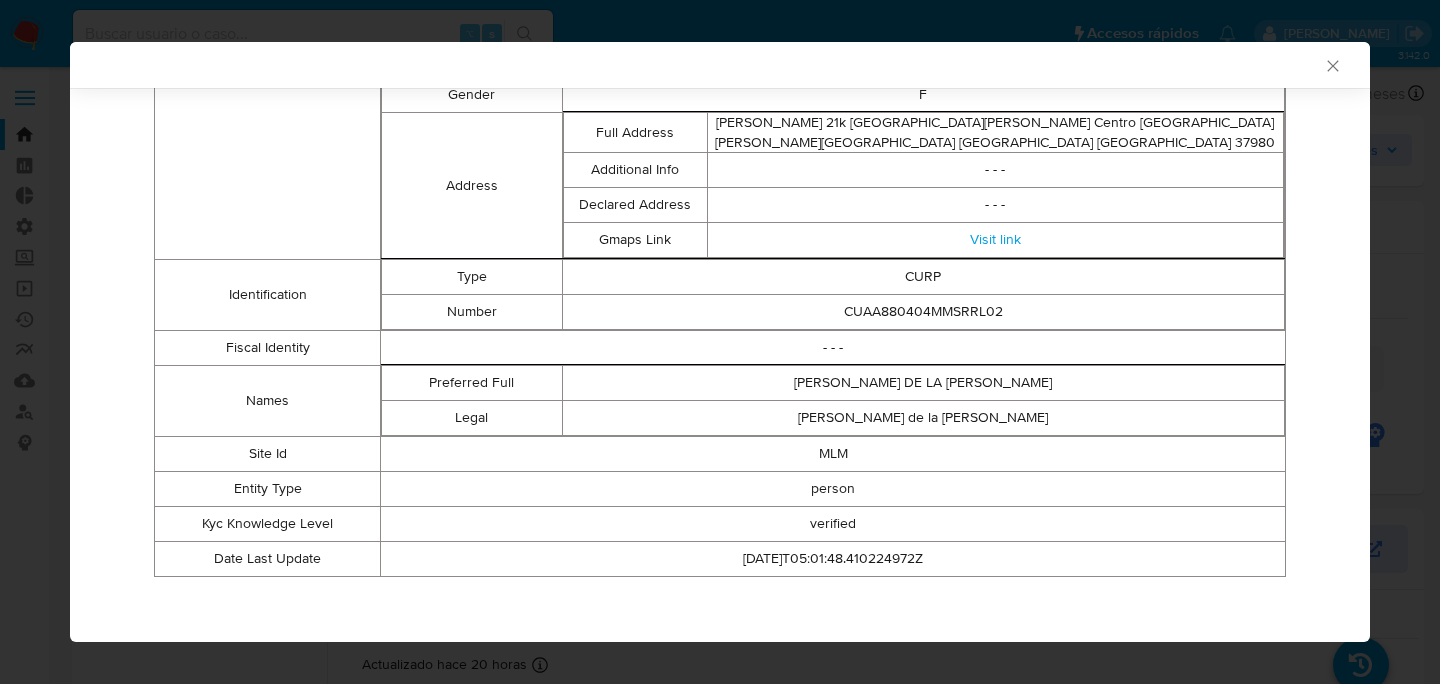 click 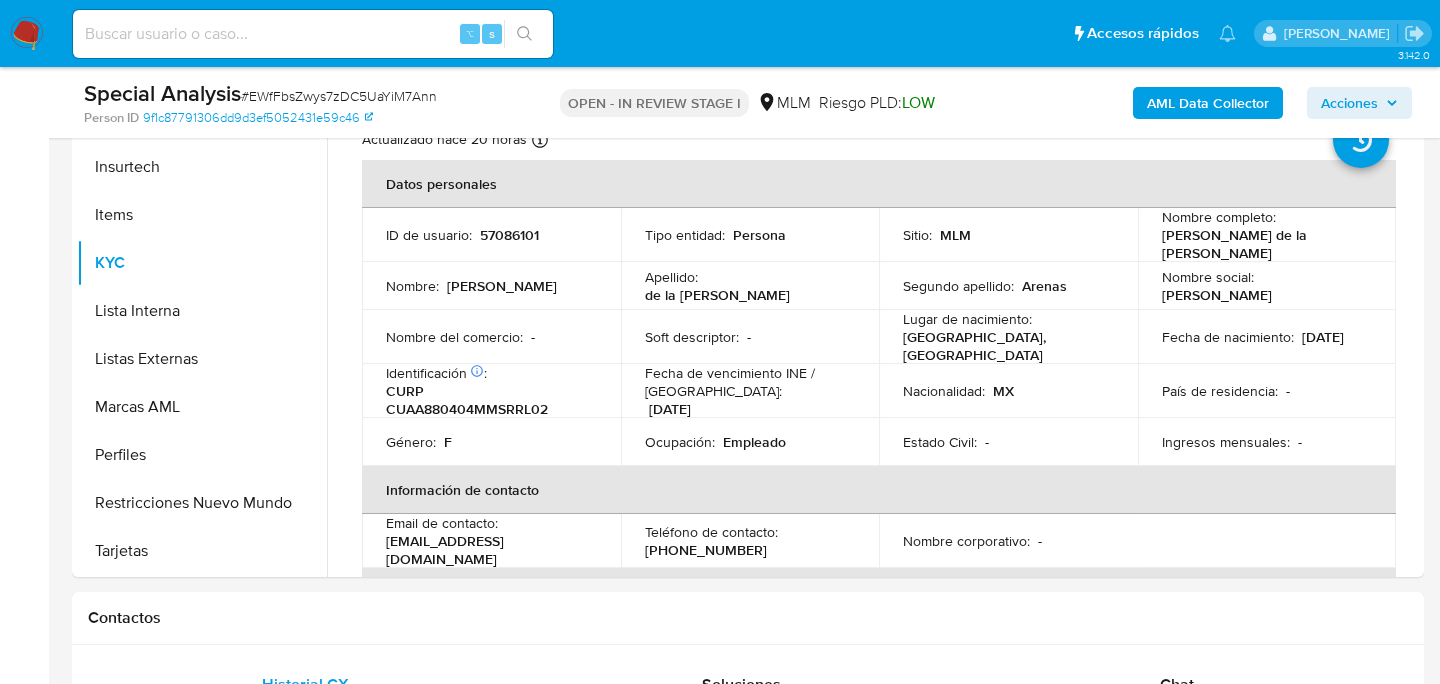 scroll, scrollTop: 0, scrollLeft: 0, axis: both 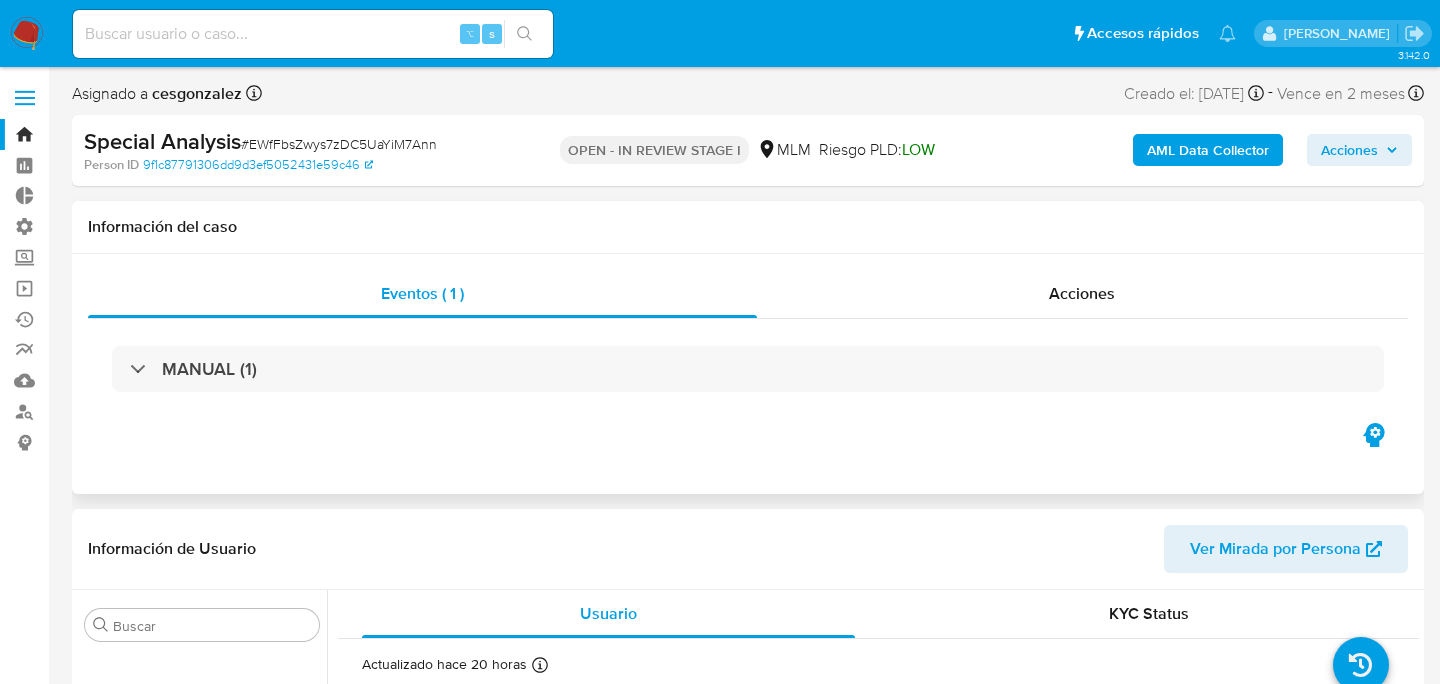 type 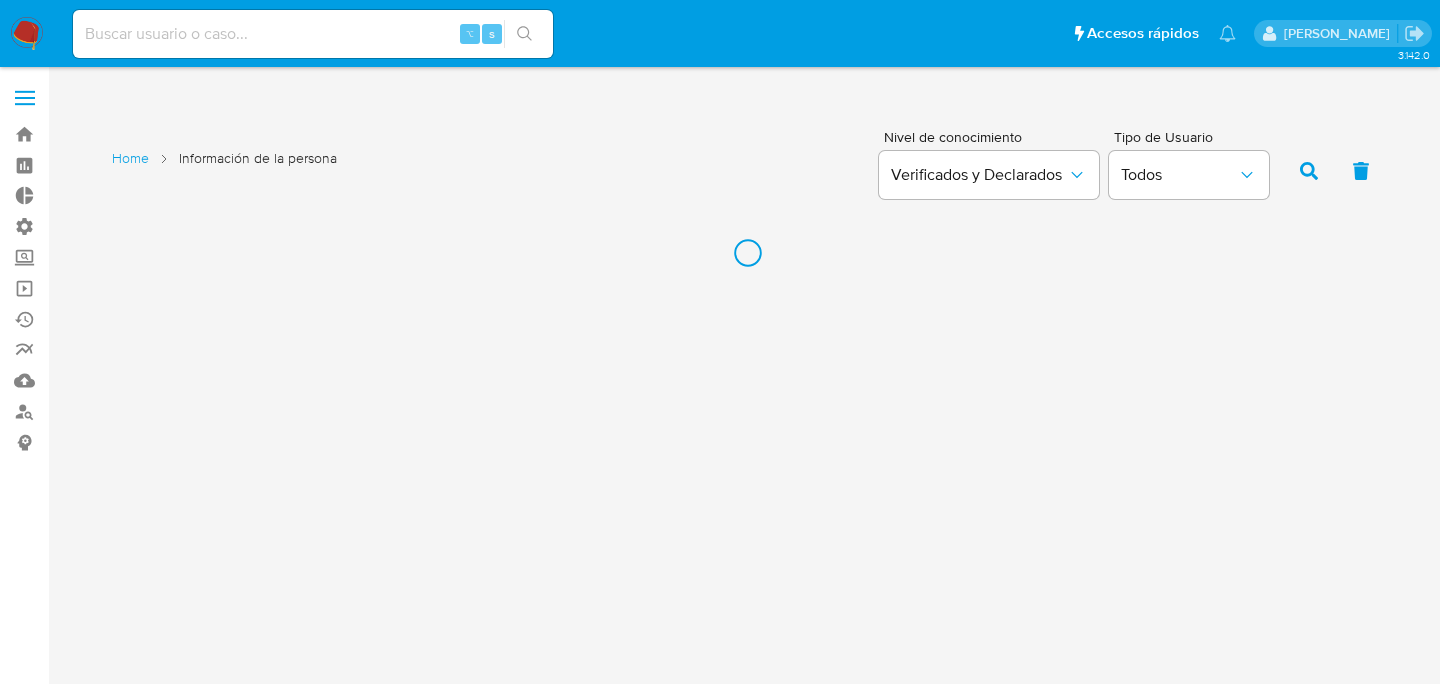 scroll, scrollTop: 0, scrollLeft: 0, axis: both 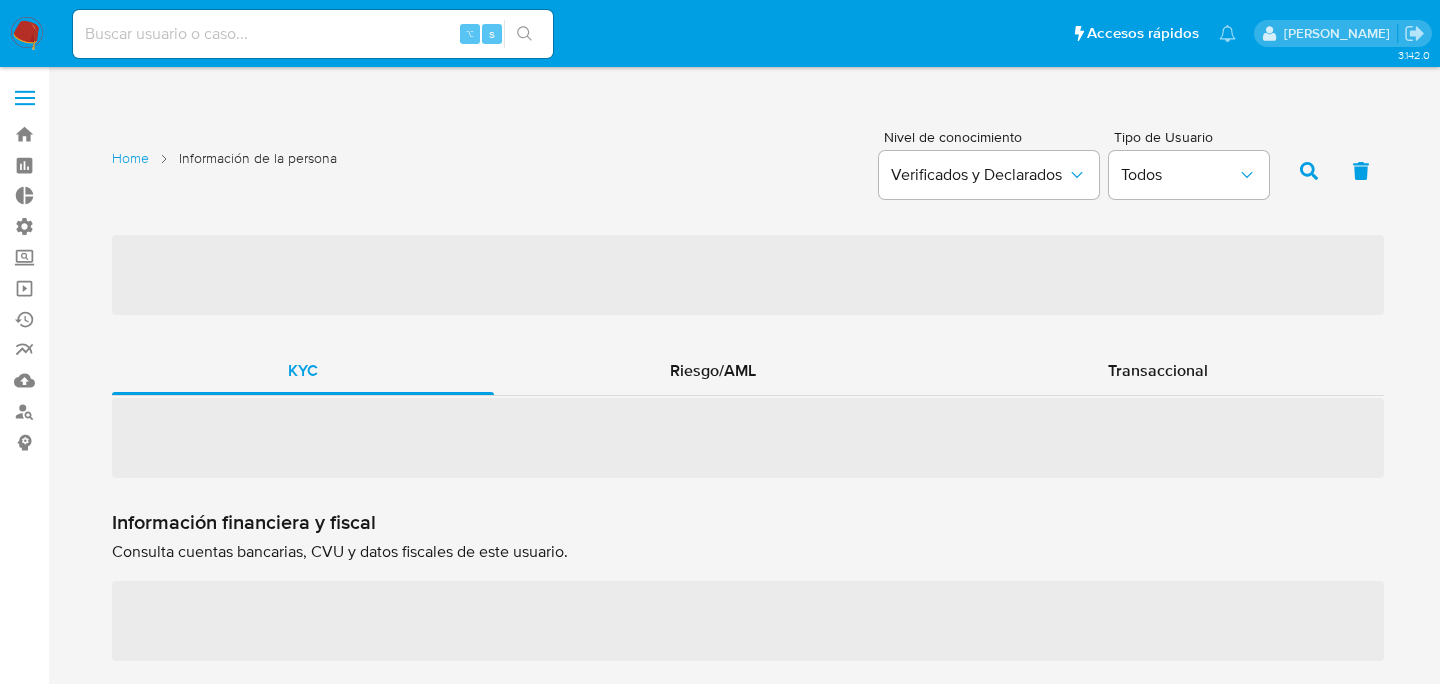 click on "‌" at bounding box center [748, 275] 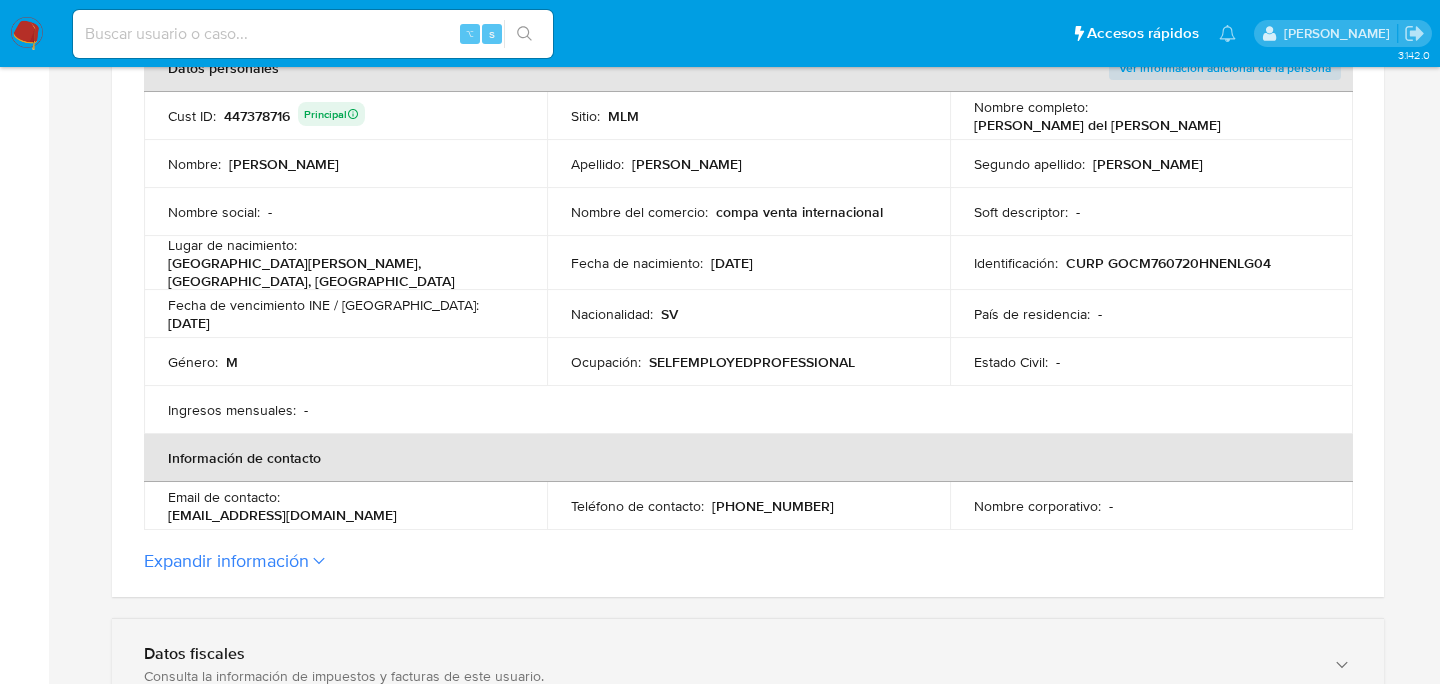 scroll, scrollTop: 939, scrollLeft: 0, axis: vertical 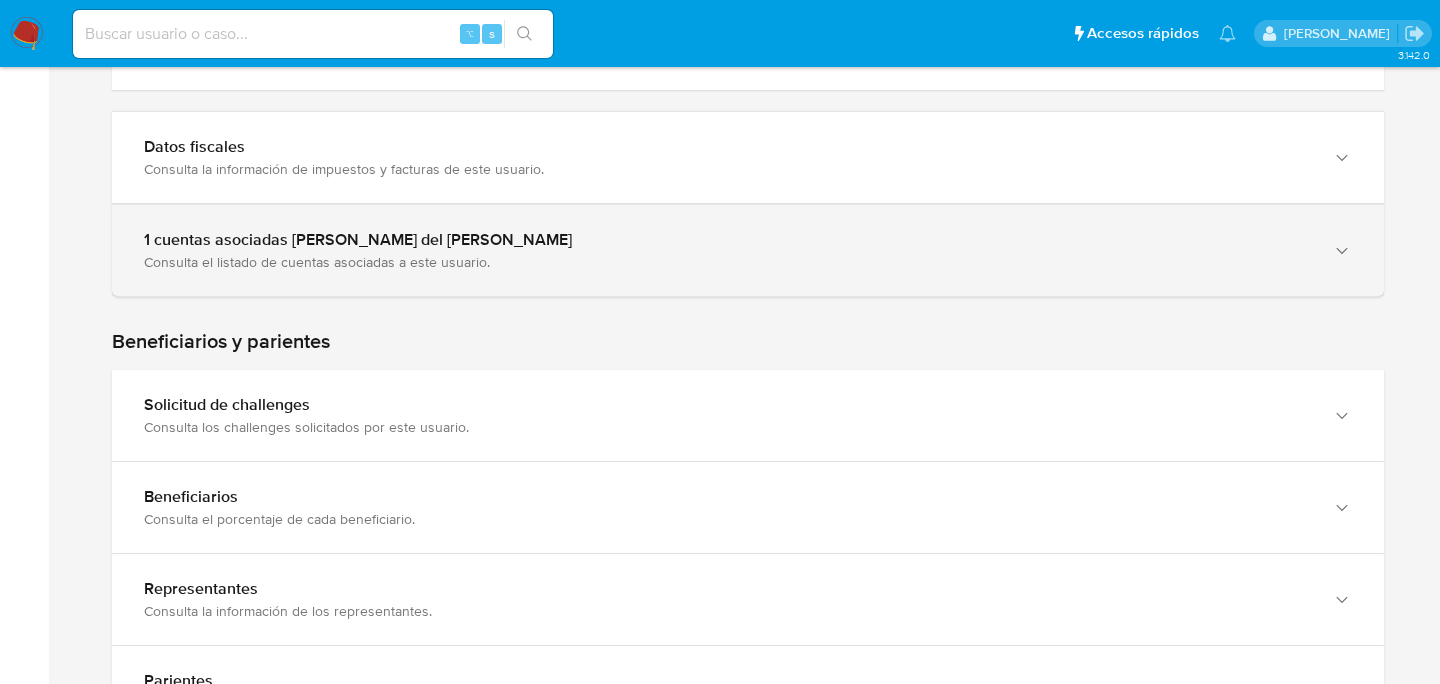 click on "Consulta el listado de cuentas asociadas a este usuario." at bounding box center [728, 262] 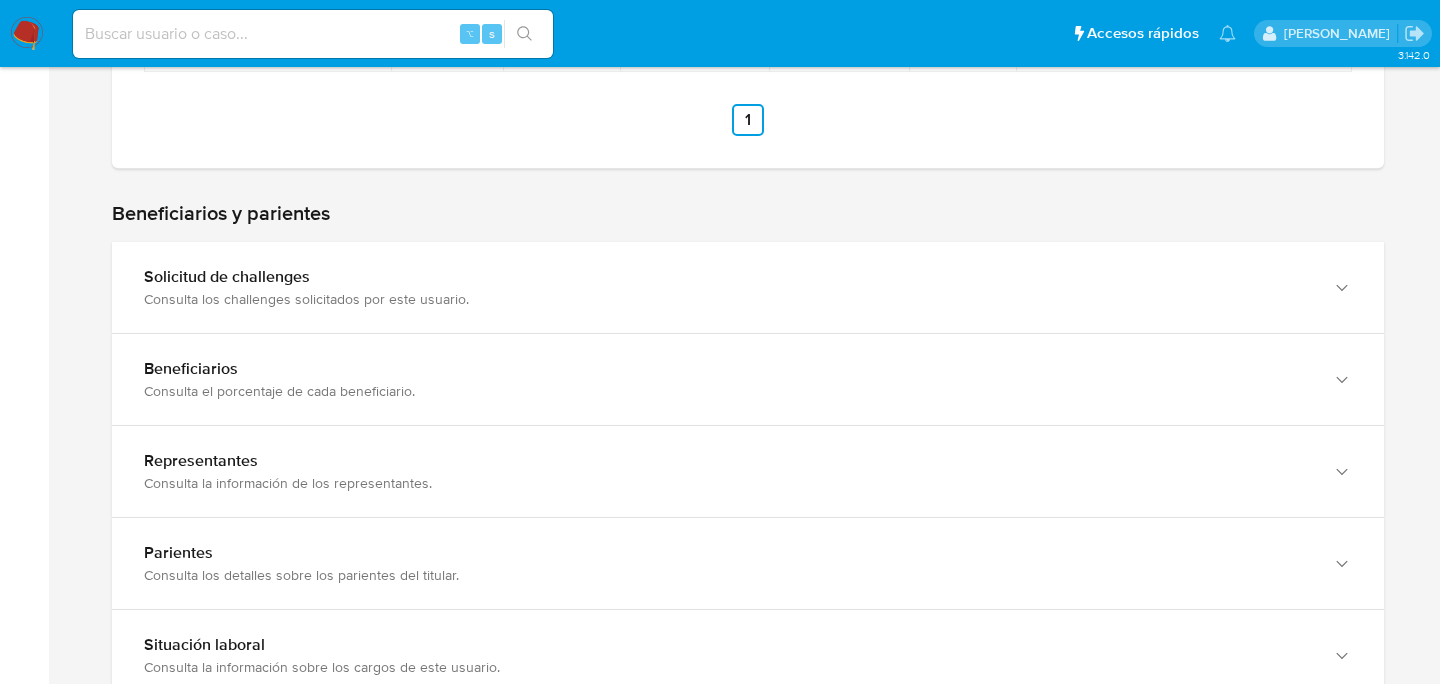 scroll, scrollTop: 1525, scrollLeft: 0, axis: vertical 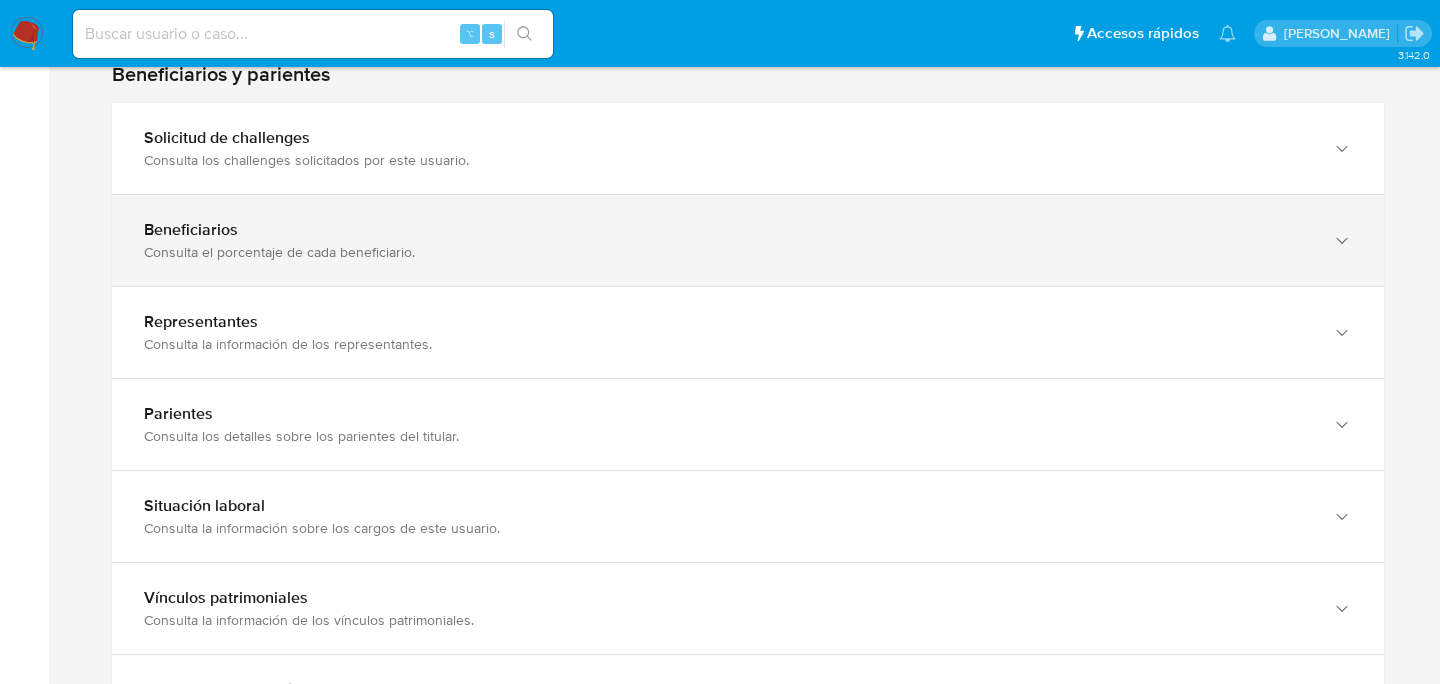 click on "Beneficiarios Consulta el porcentaje de cada beneficiario." at bounding box center (748, 240) 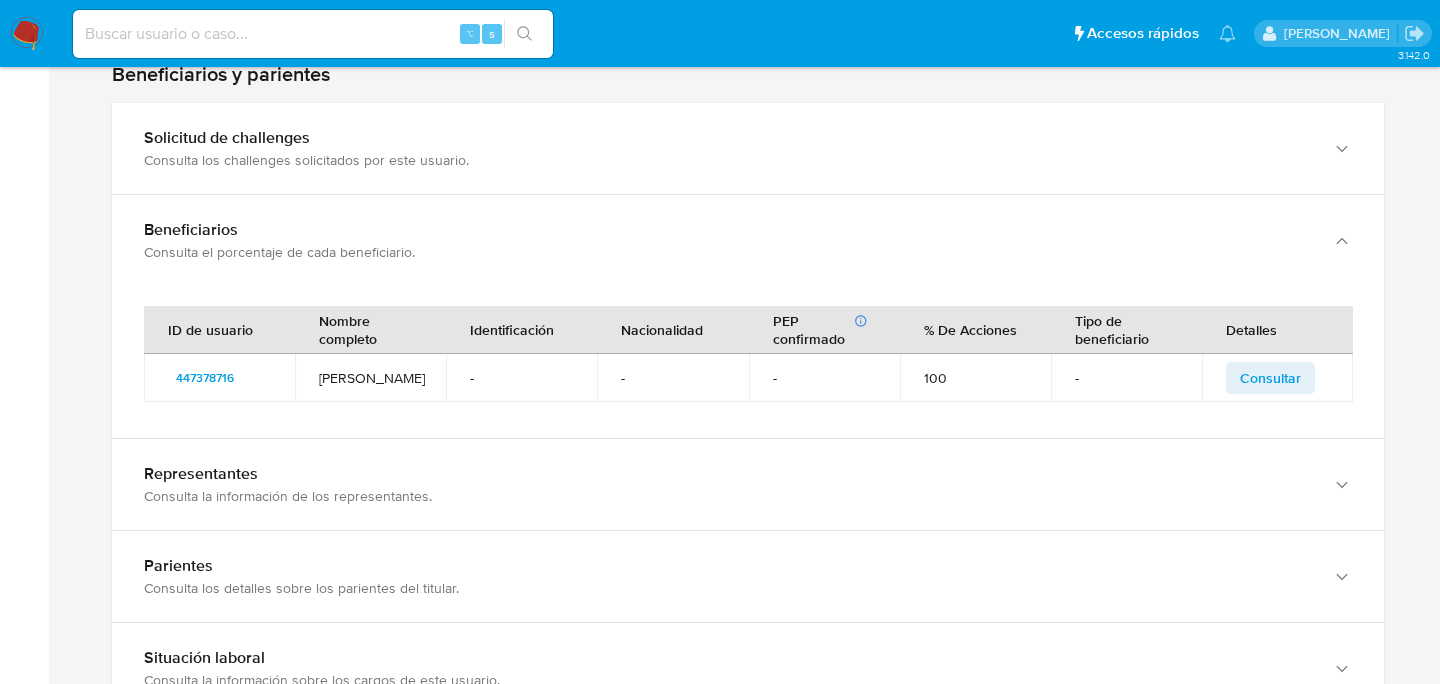 type 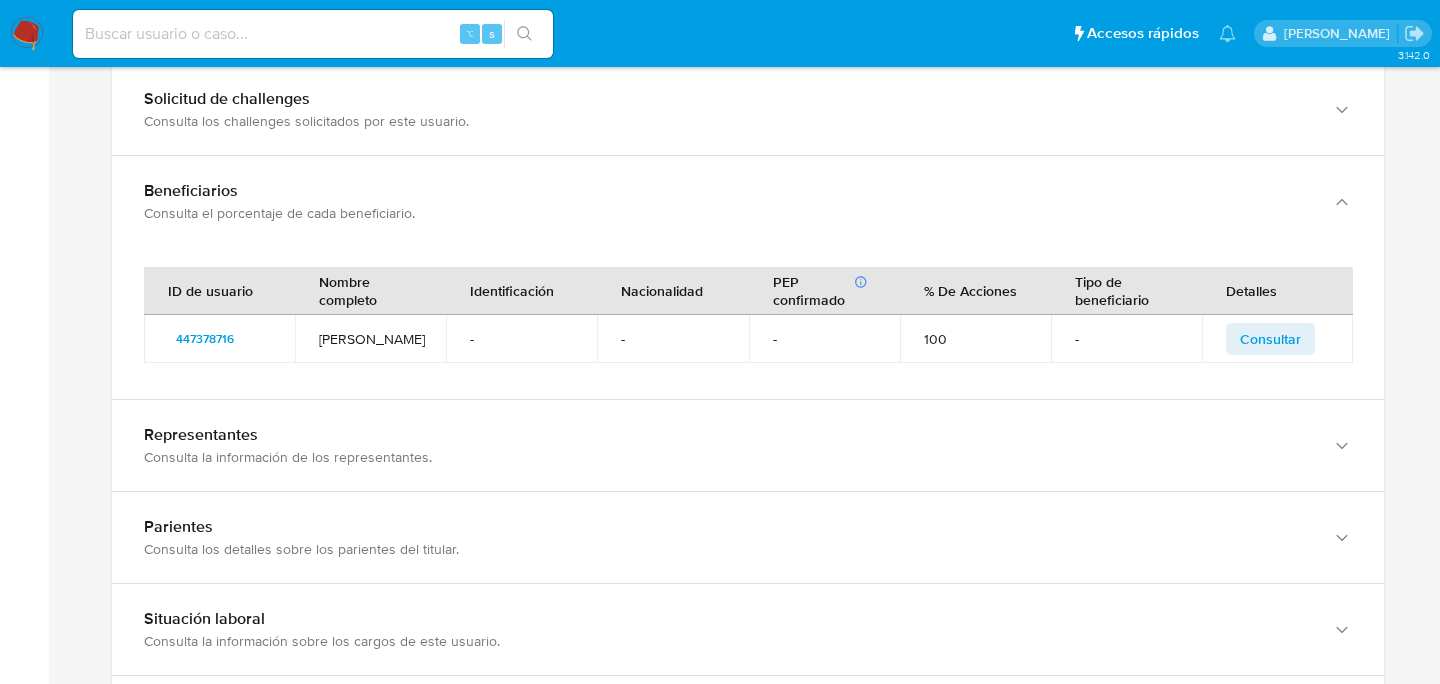 scroll, scrollTop: 1418, scrollLeft: 0, axis: vertical 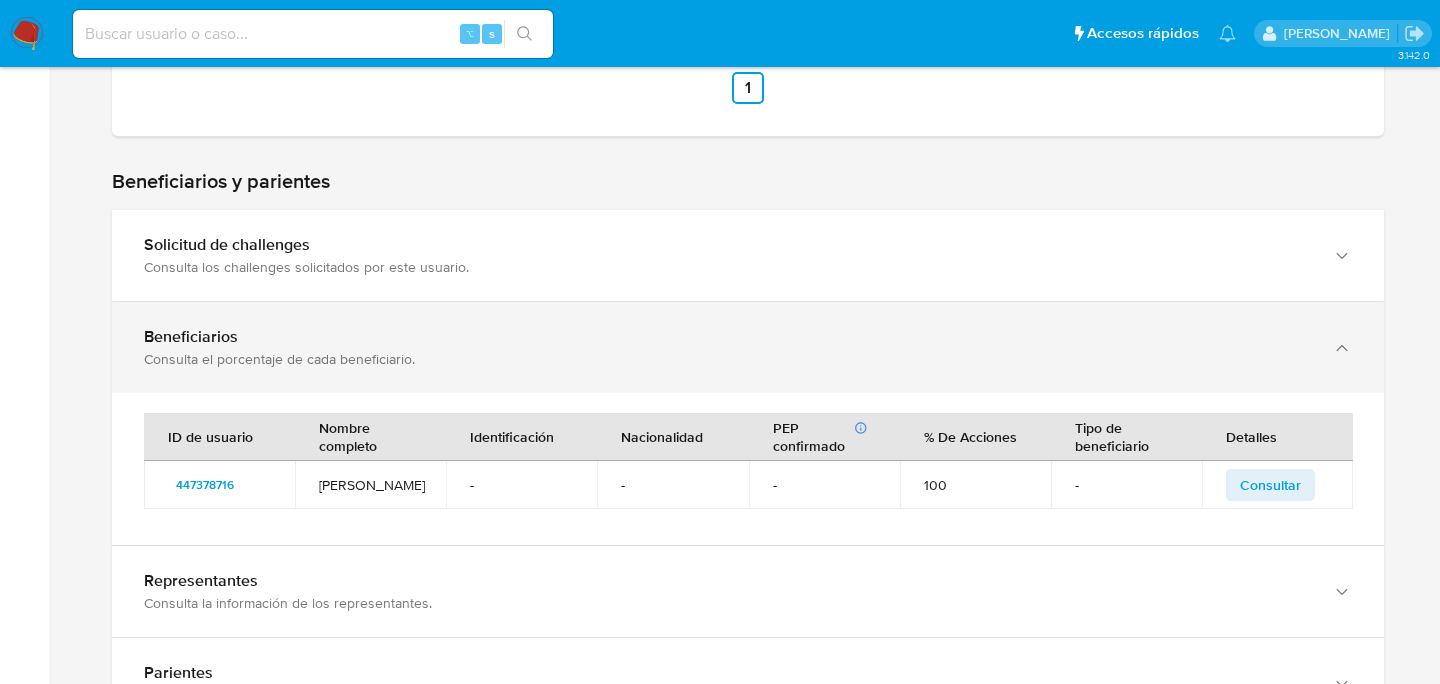 click on "Consulta el porcentaje de cada beneficiario." at bounding box center (728, 359) 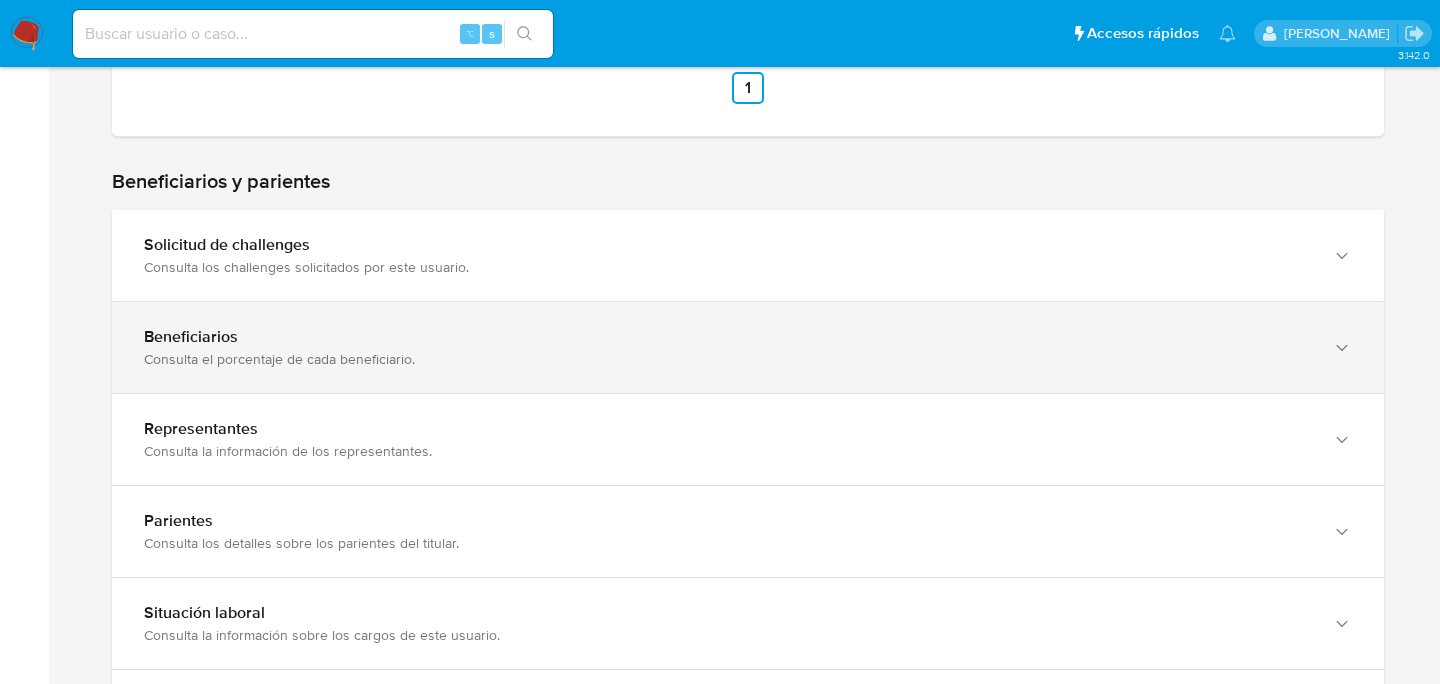 click on "Consulta el porcentaje de cada beneficiario." at bounding box center (728, 359) 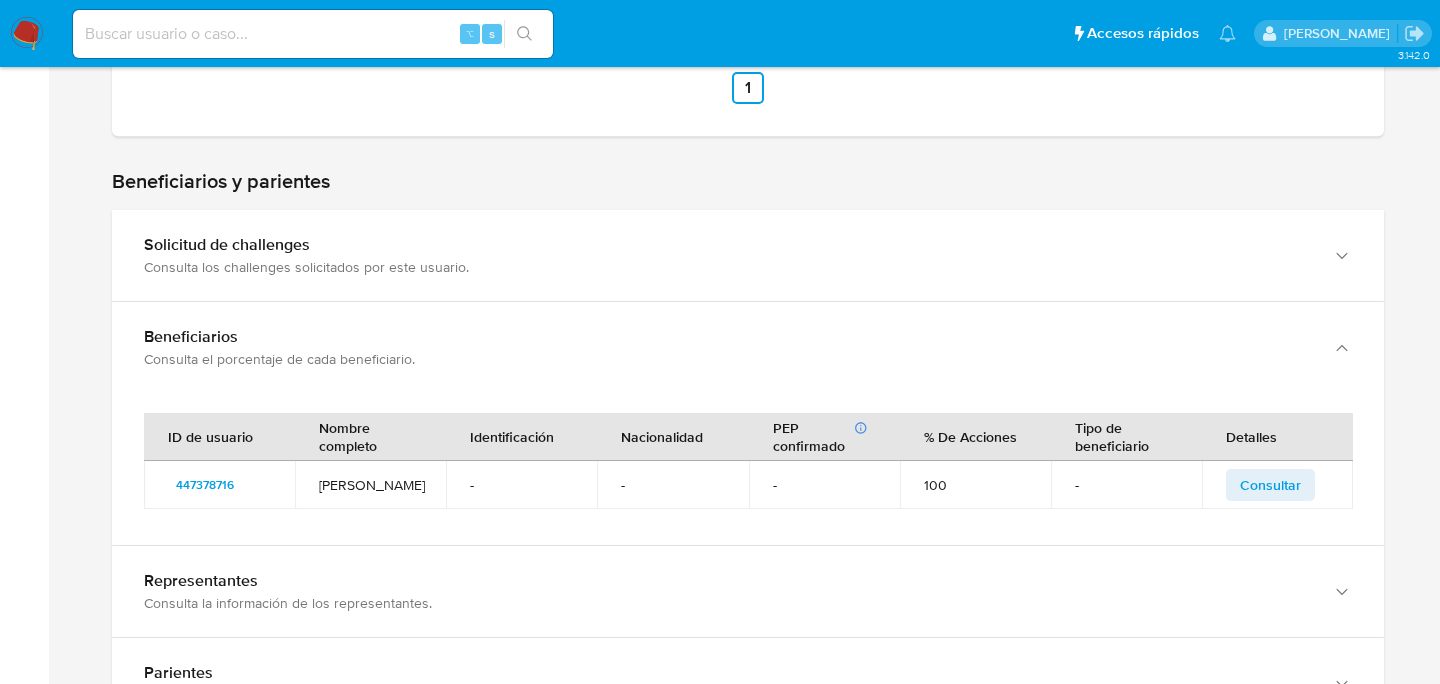 click on "[PERSON_NAME]" at bounding box center (370, 485) 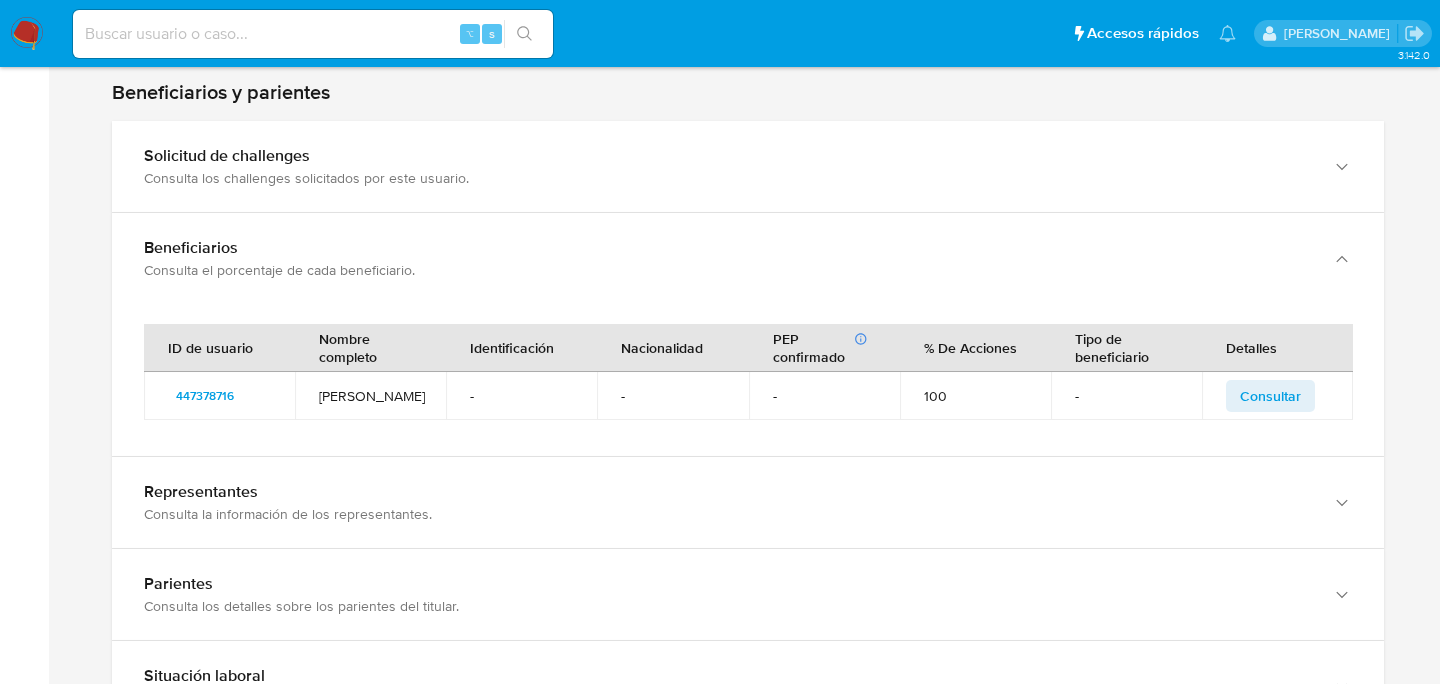scroll, scrollTop: 1586, scrollLeft: 0, axis: vertical 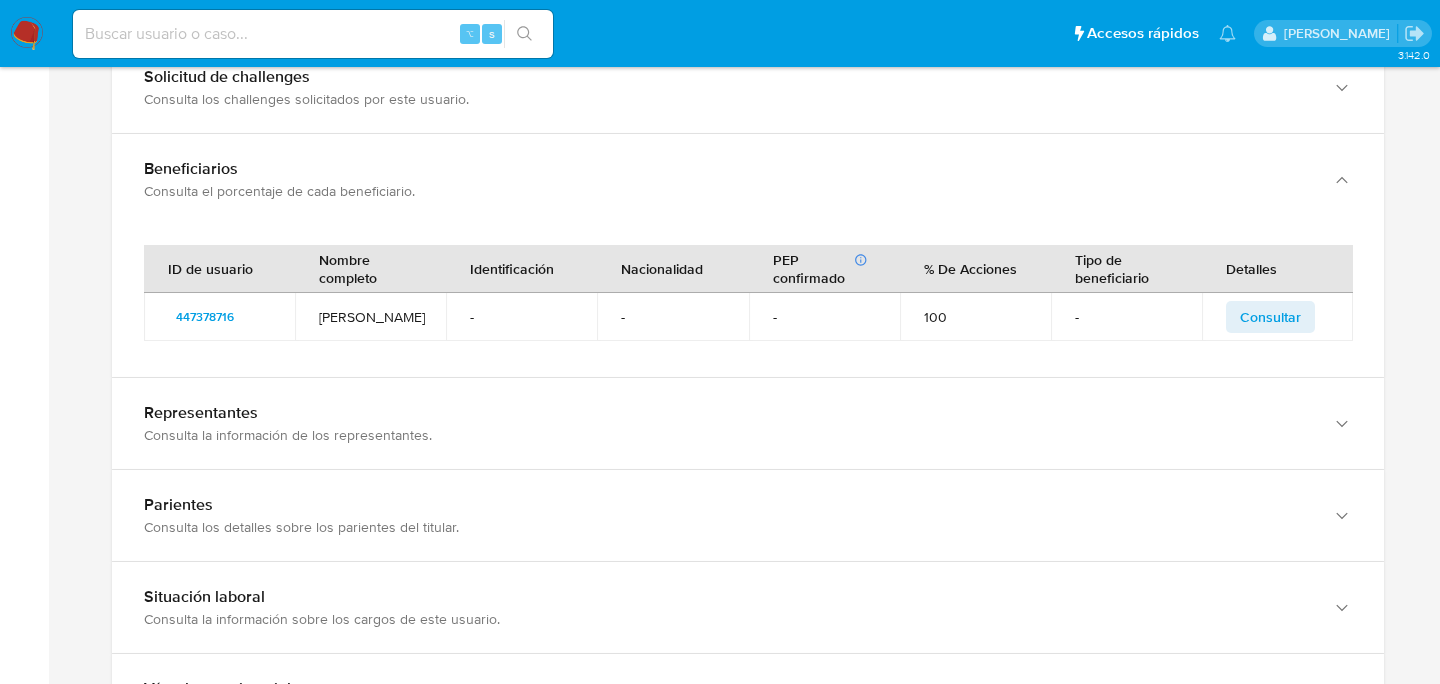 click on "[PERSON_NAME]" at bounding box center [370, 317] 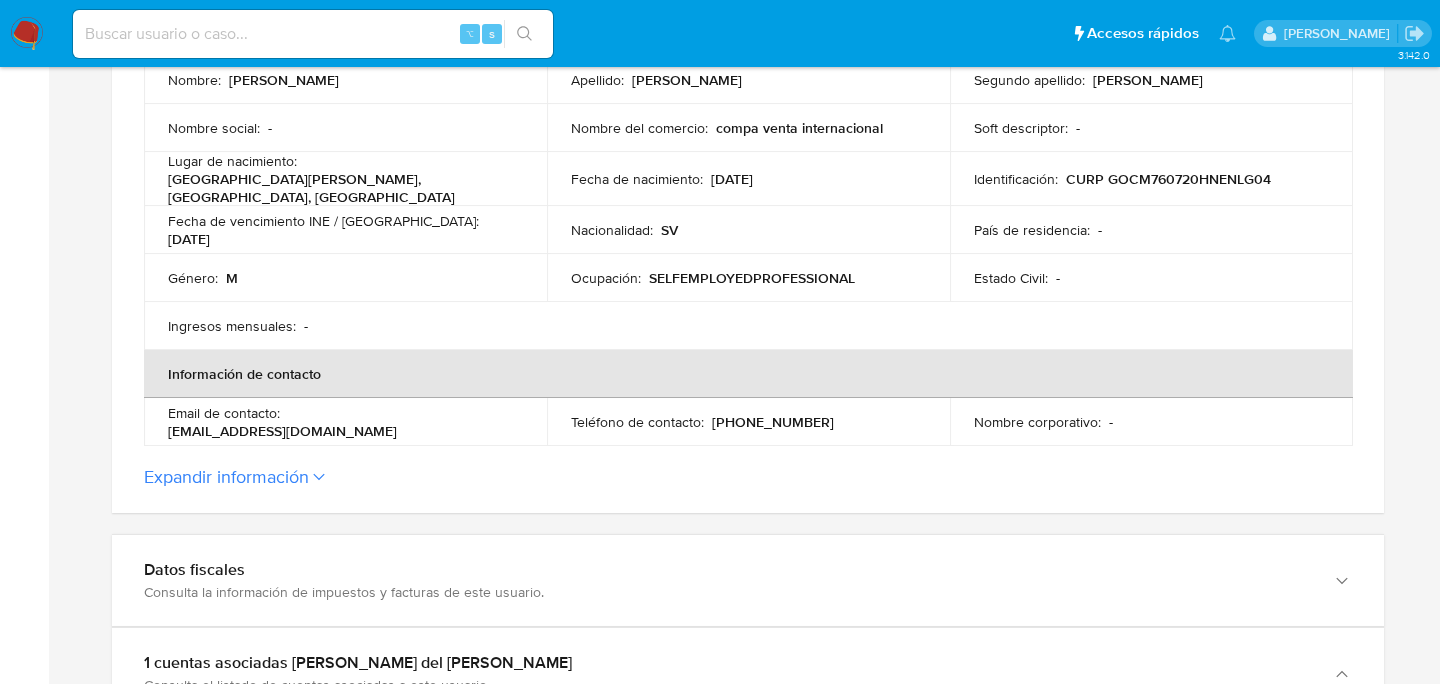 scroll, scrollTop: 627, scrollLeft: 0, axis: vertical 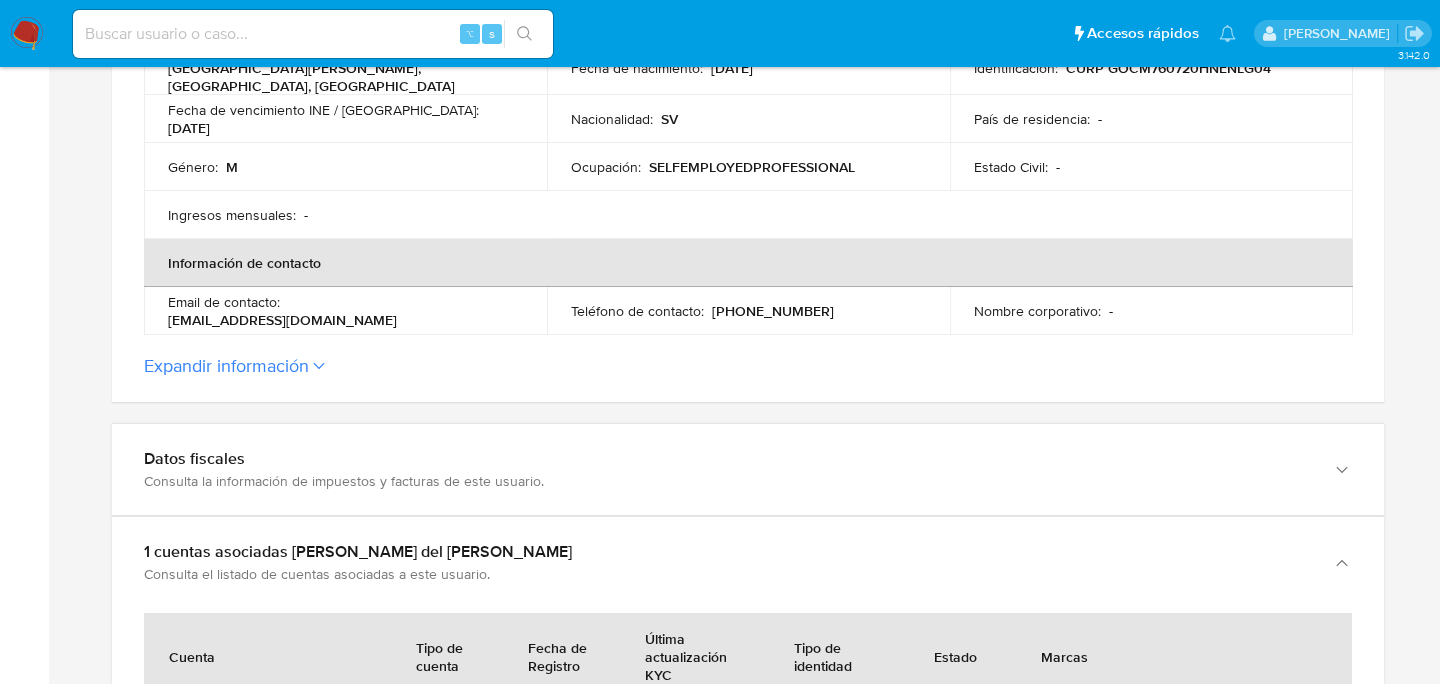 click on "Expandir información" at bounding box center [226, 366] 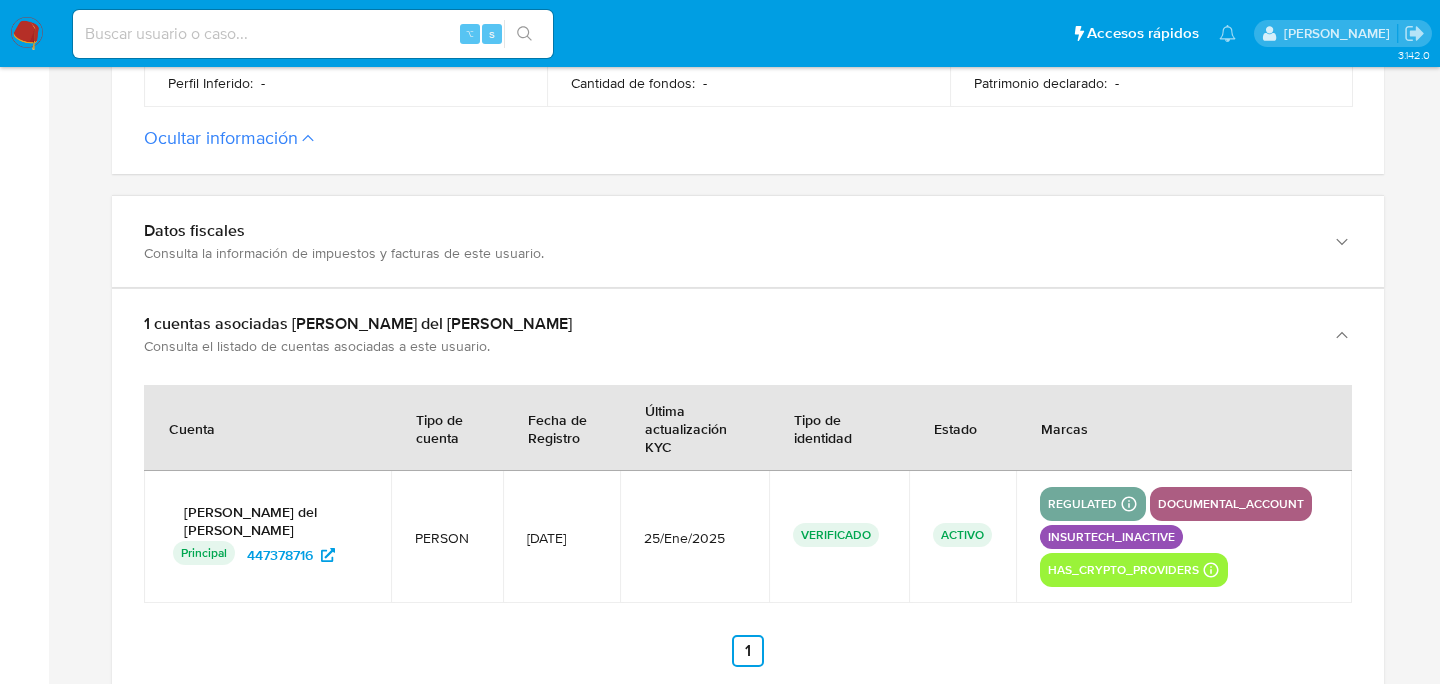 scroll, scrollTop: 1417, scrollLeft: 0, axis: vertical 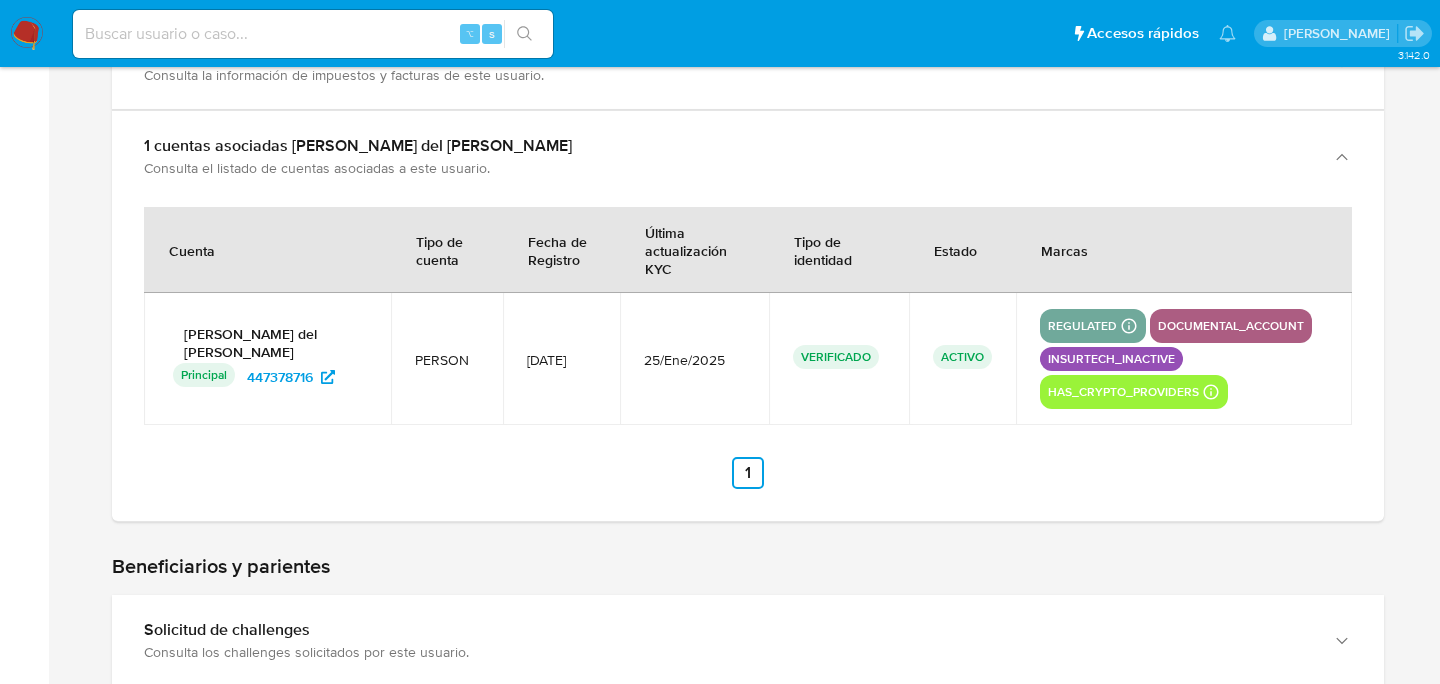 click on "PERSON" at bounding box center (447, 360) 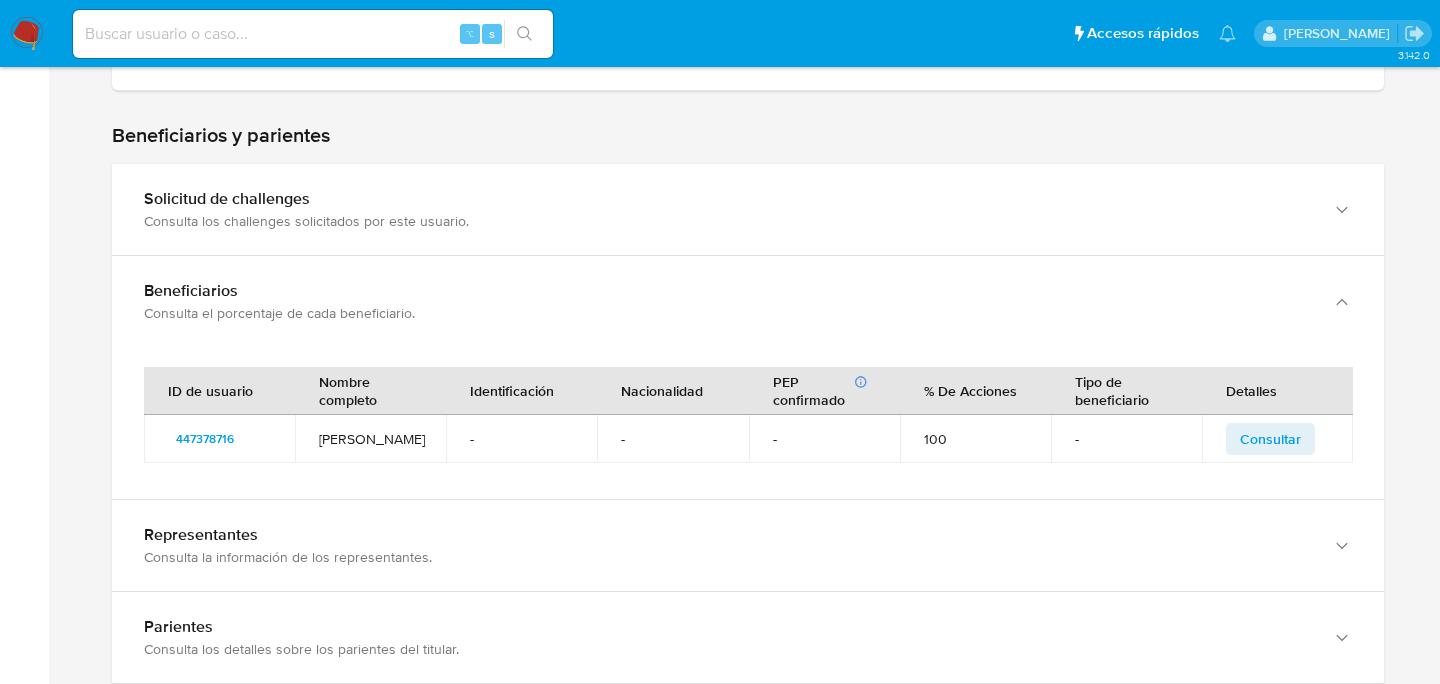 scroll, scrollTop: 1910, scrollLeft: 0, axis: vertical 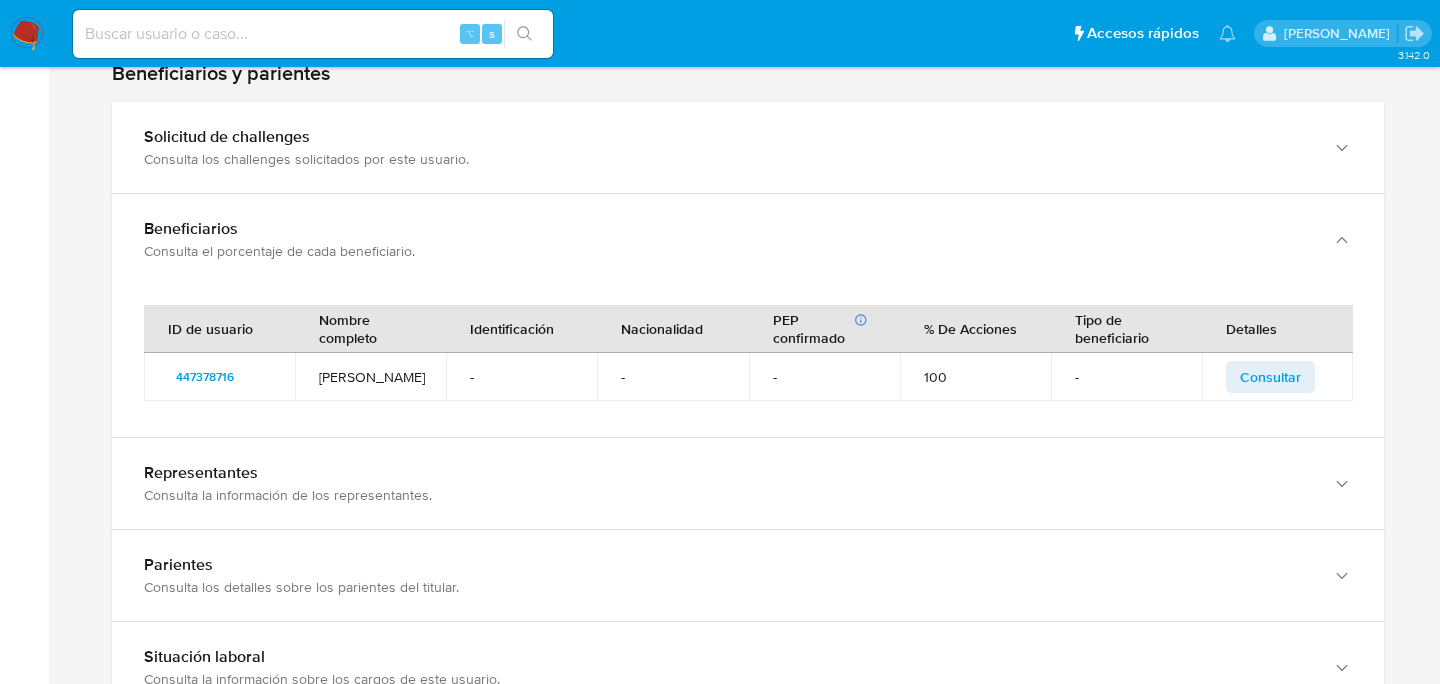 click on "[PERSON_NAME]" at bounding box center [370, 377] 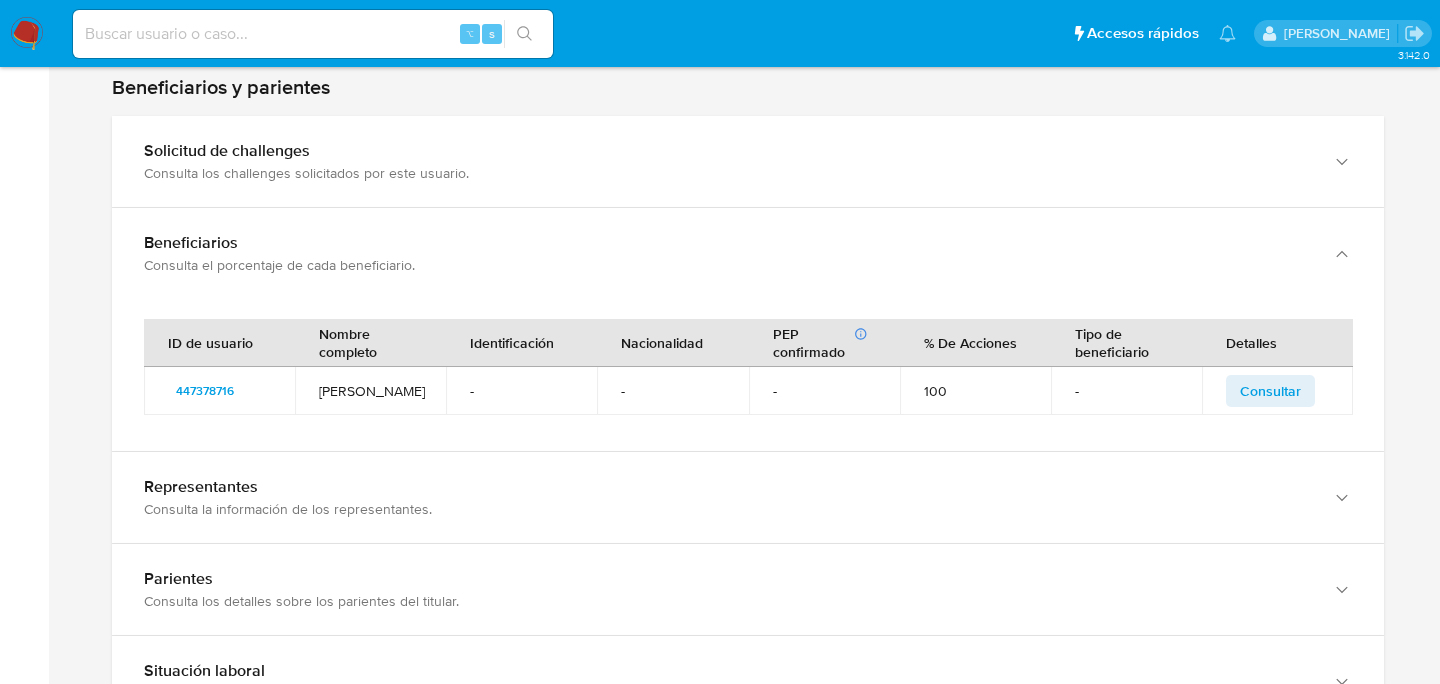 scroll, scrollTop: 1894, scrollLeft: 0, axis: vertical 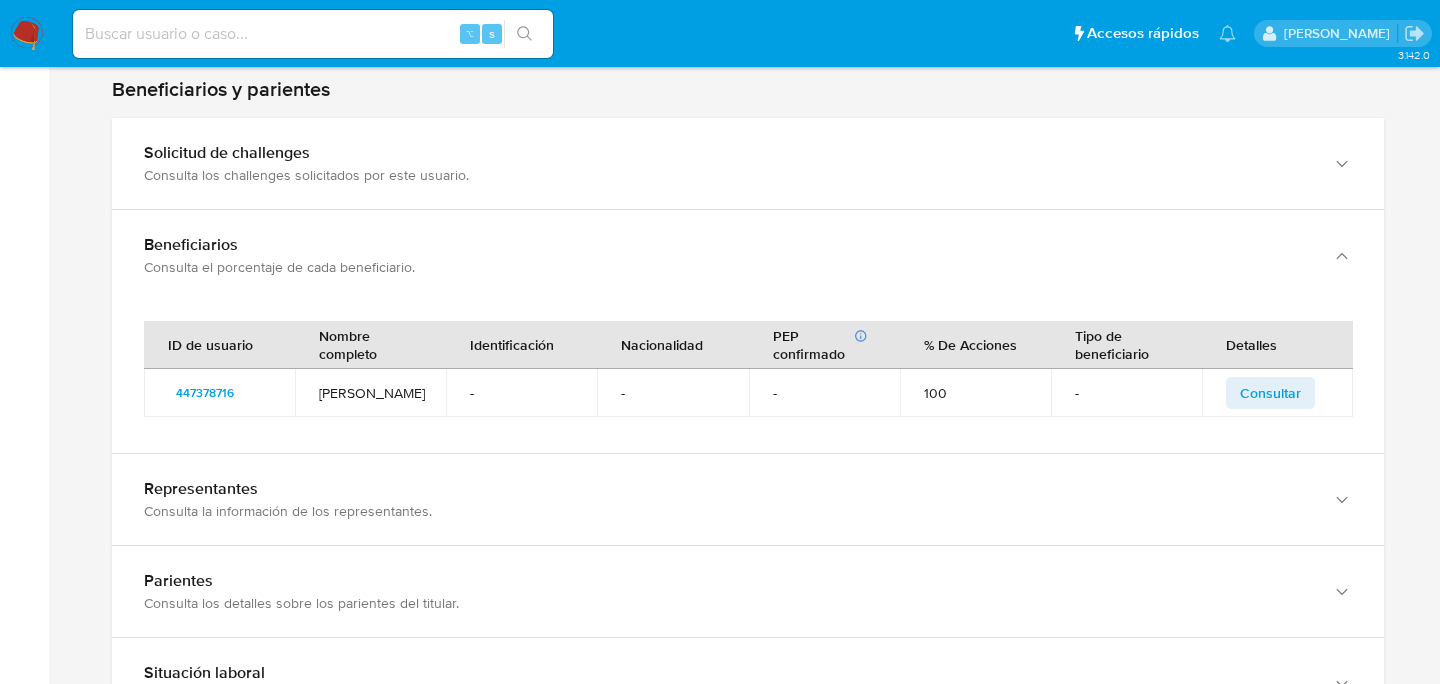 click on "[PERSON_NAME]" at bounding box center [370, 393] 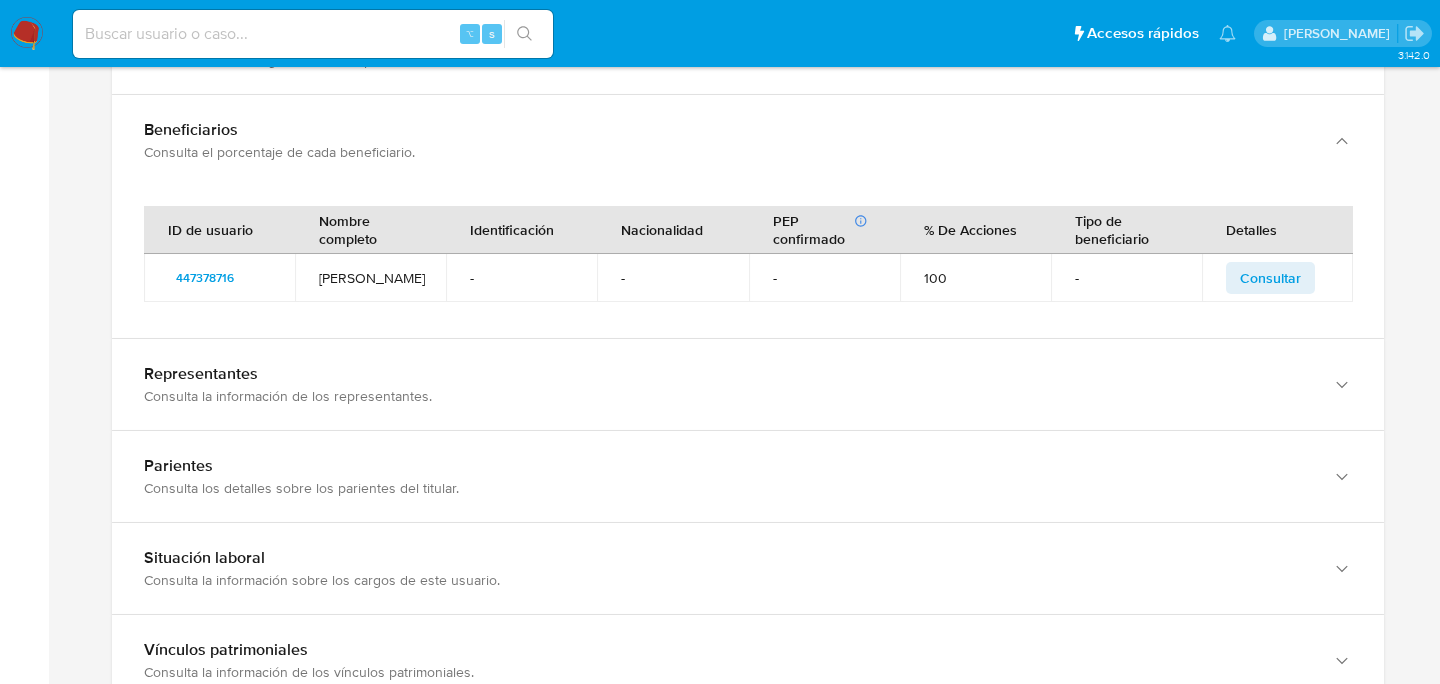 scroll, scrollTop: 2011, scrollLeft: 0, axis: vertical 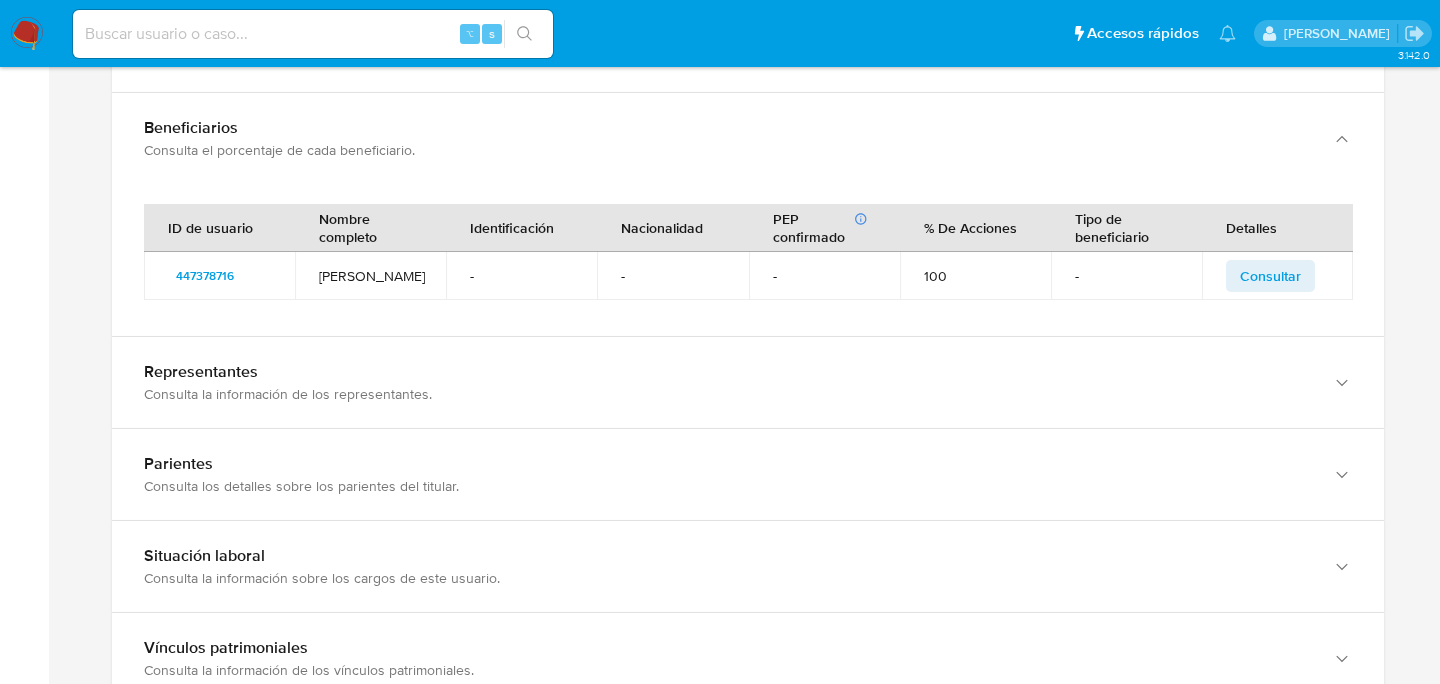 click on "[PERSON_NAME]" at bounding box center [370, 276] 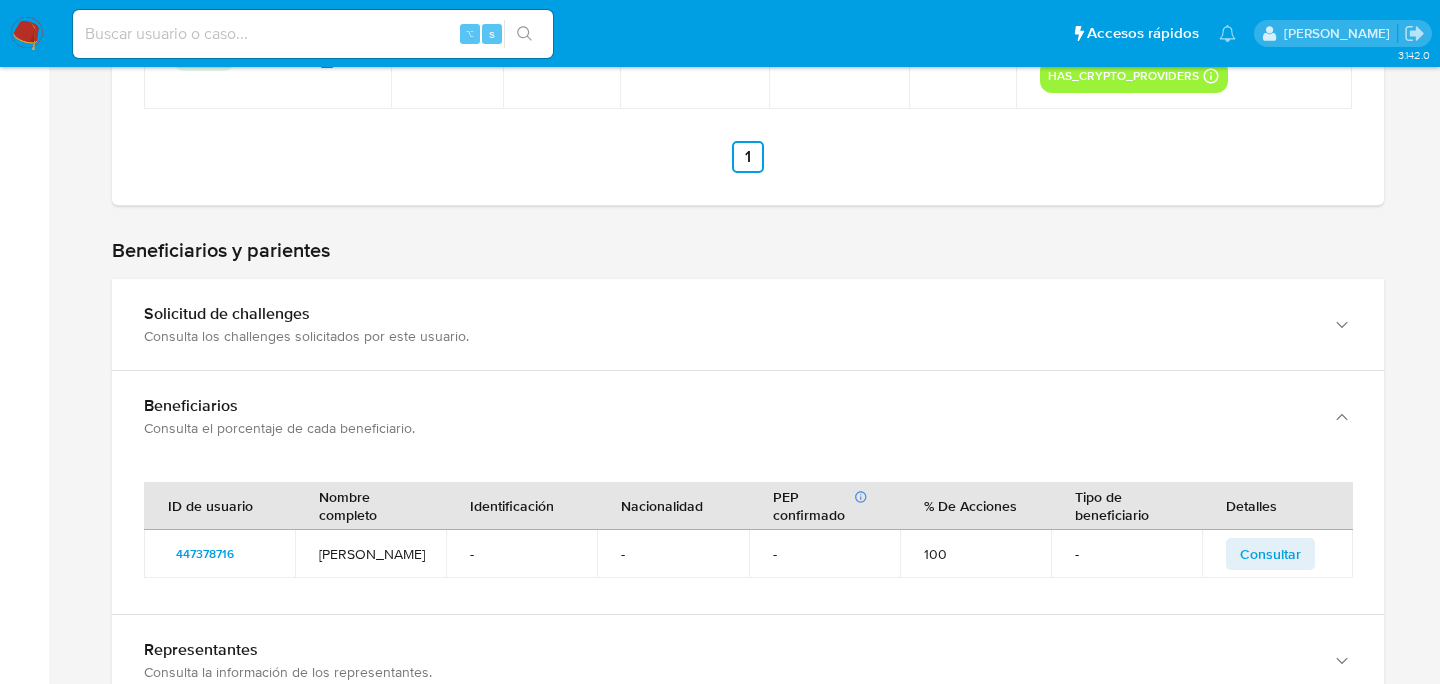 scroll, scrollTop: 1714, scrollLeft: 0, axis: vertical 